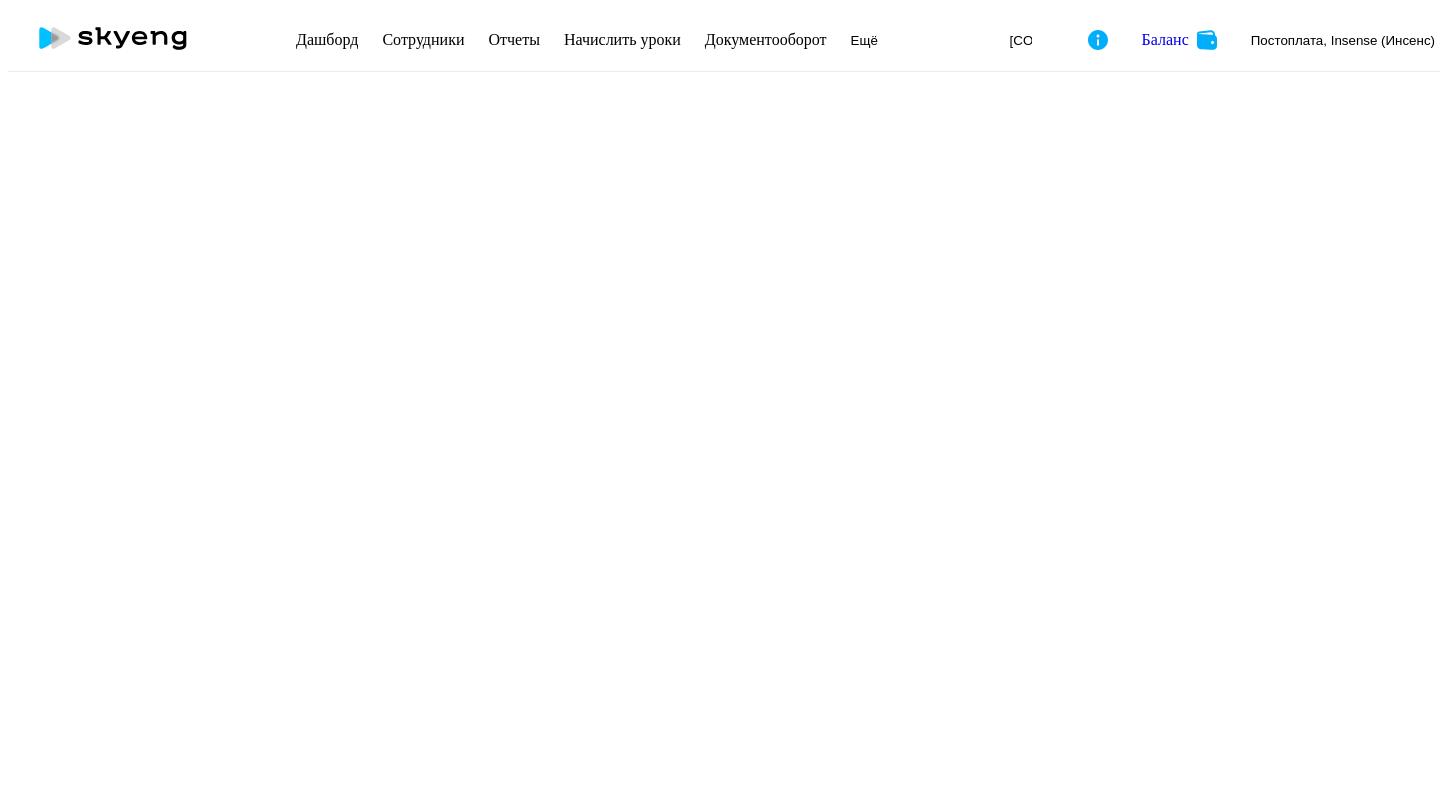 scroll, scrollTop: 0, scrollLeft: 0, axis: both 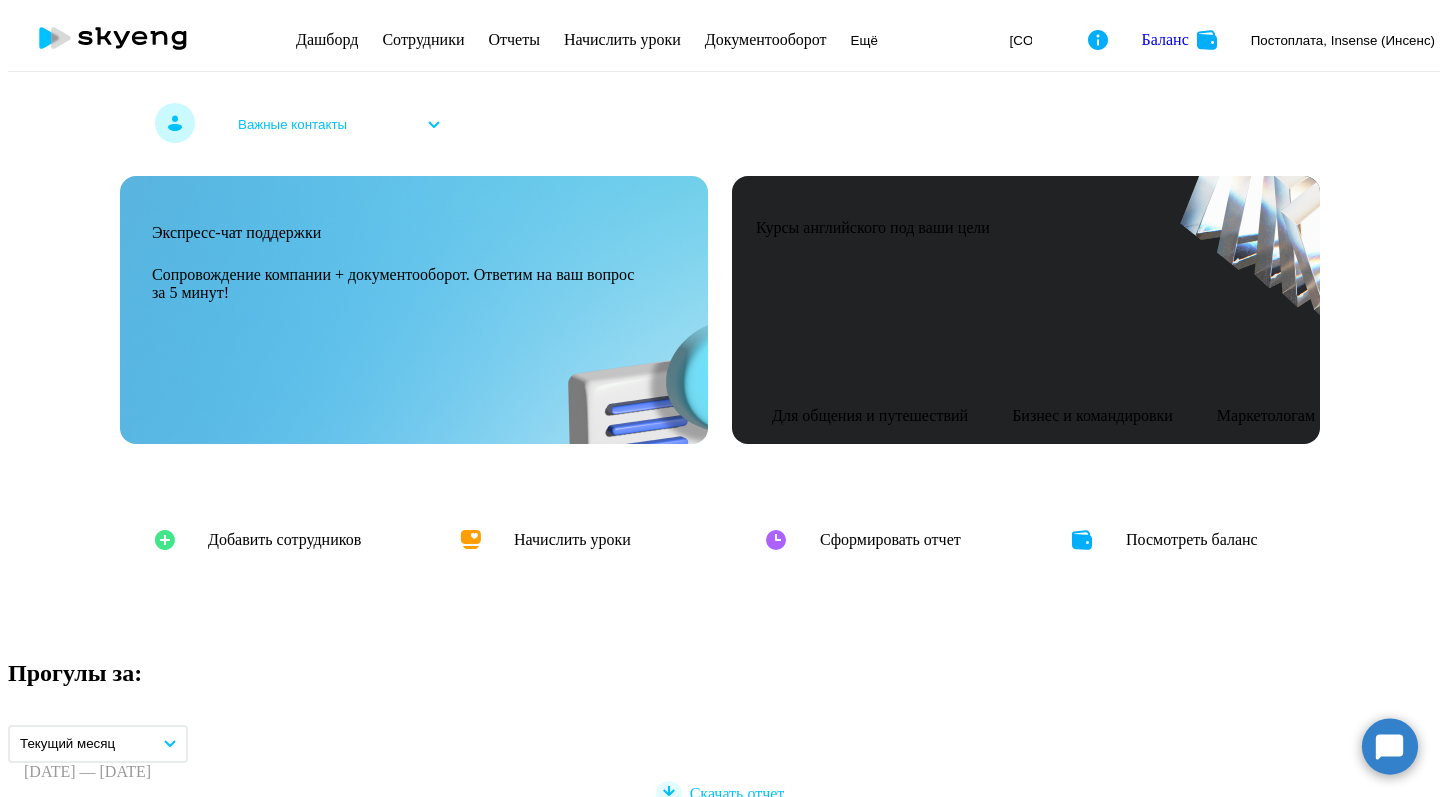 click on "Начислить уроки" at bounding box center (622, 39) 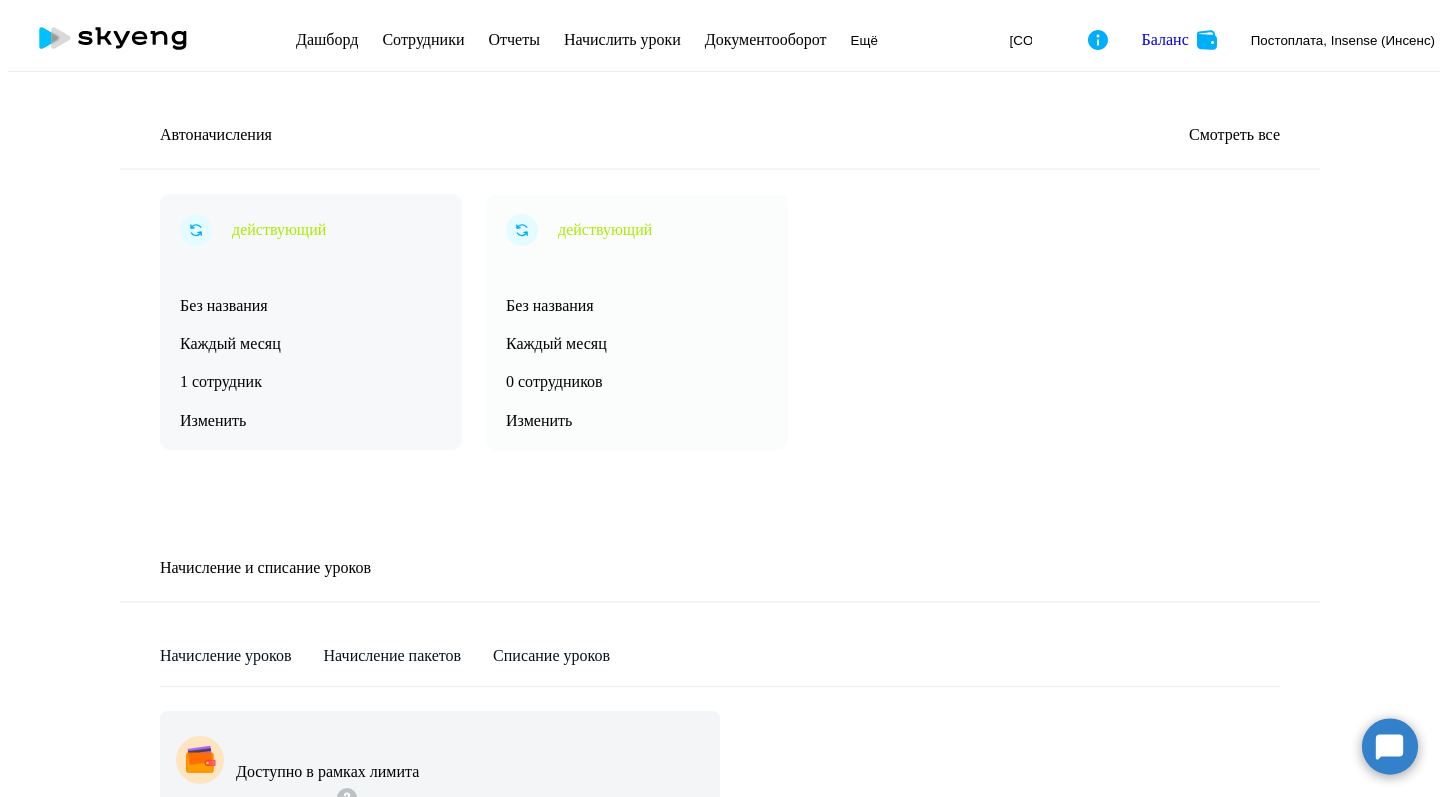 click on "Изменить" at bounding box center [311, 421] 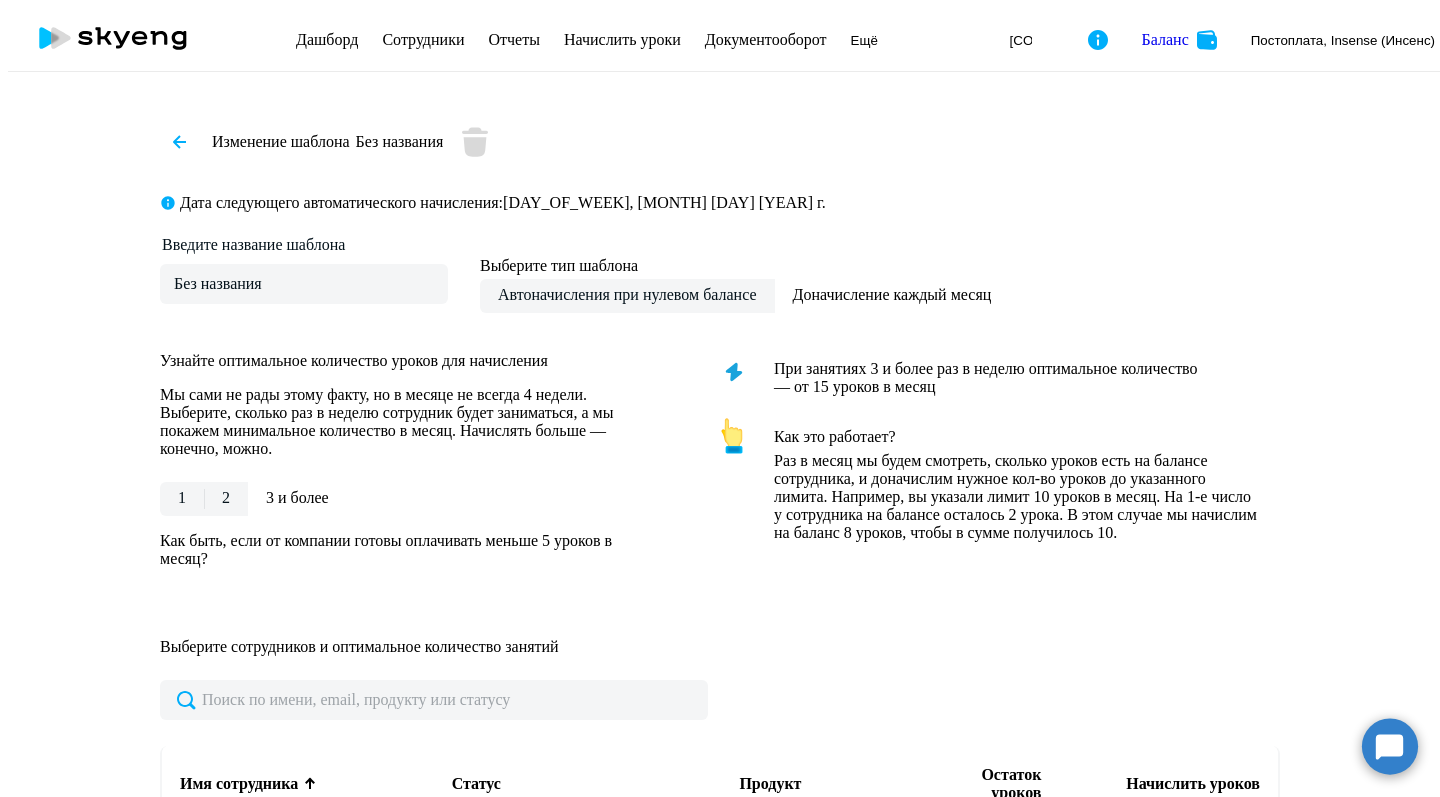 scroll, scrollTop: 457, scrollLeft: 0, axis: vertical 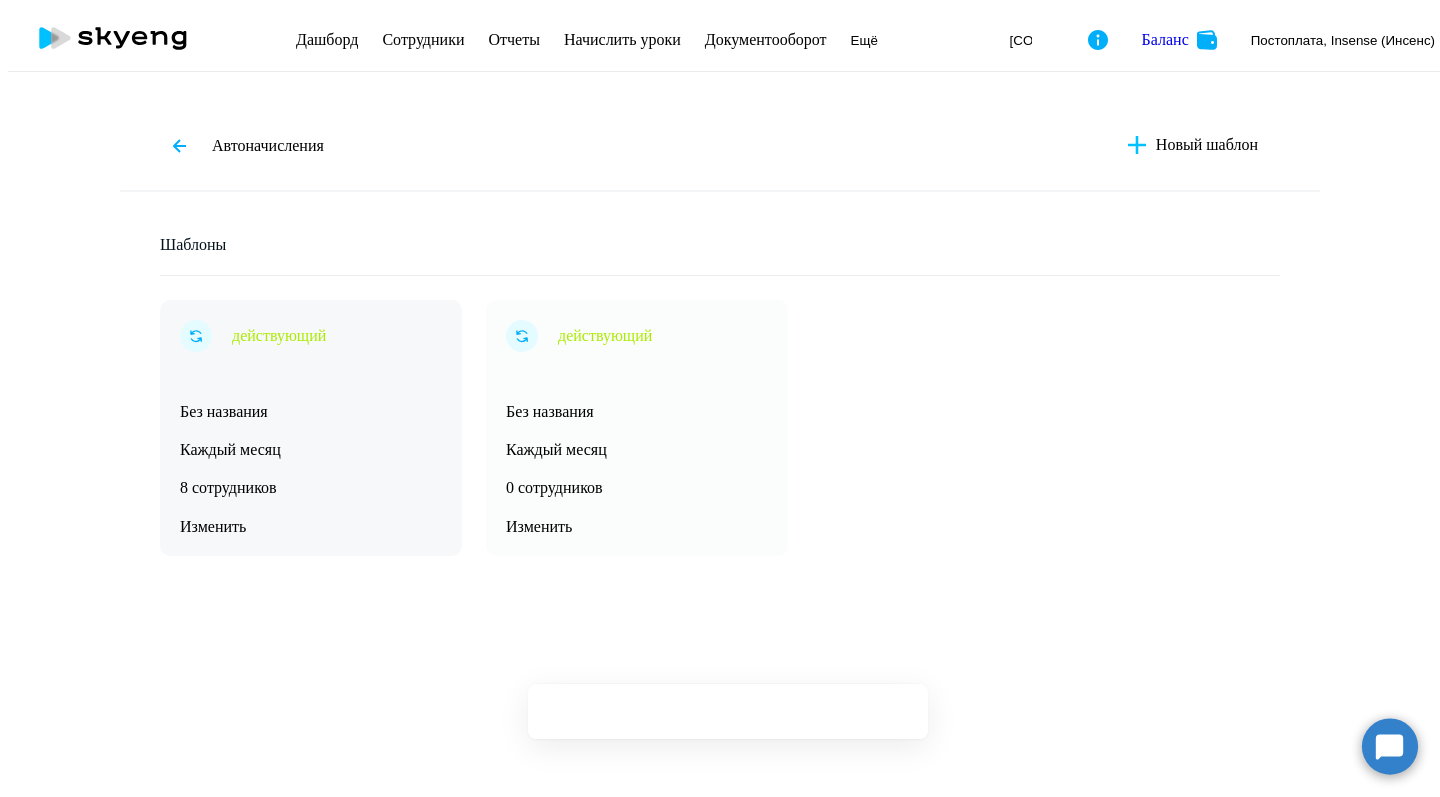 click on "Без названия" at bounding box center [311, 412] 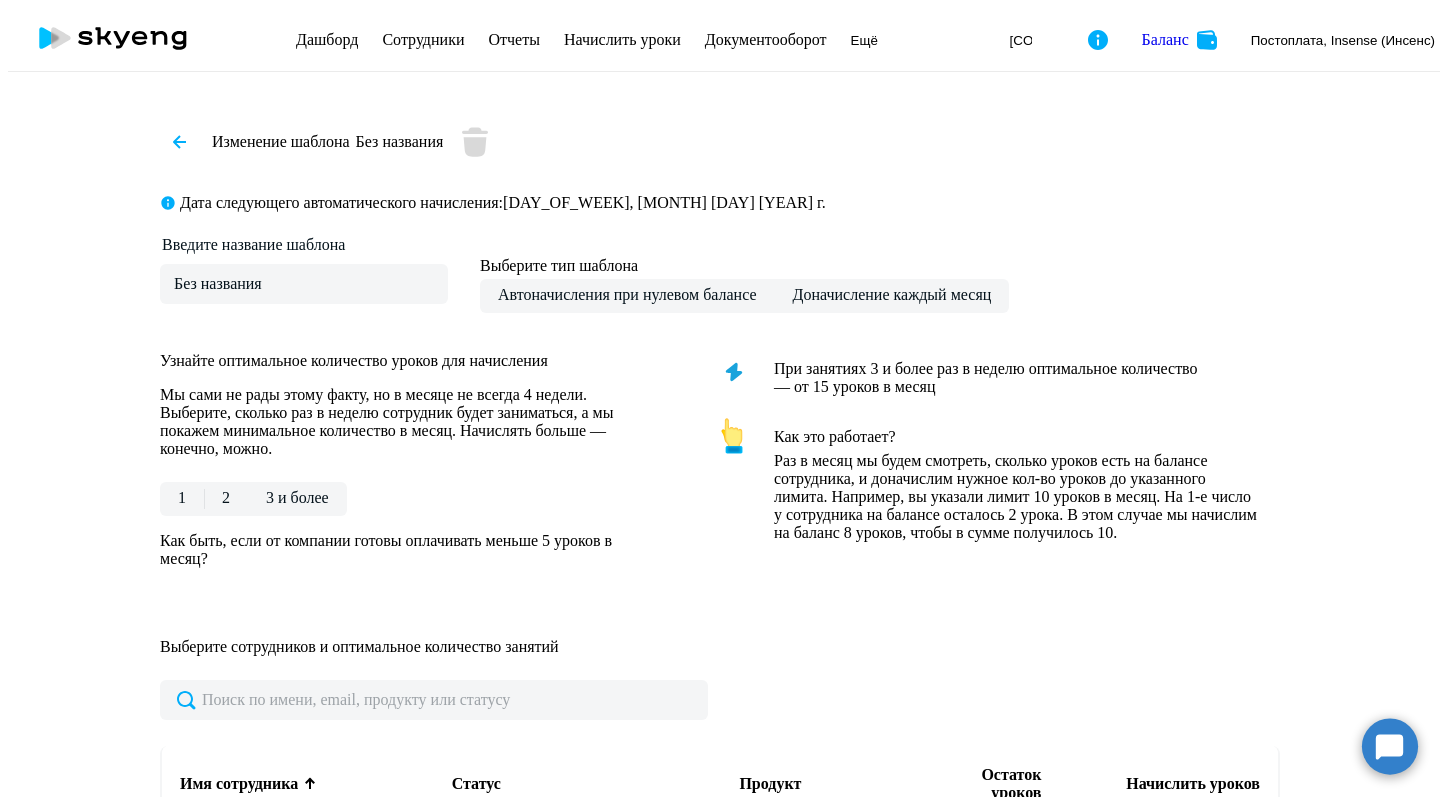 scroll, scrollTop: 0, scrollLeft: 0, axis: both 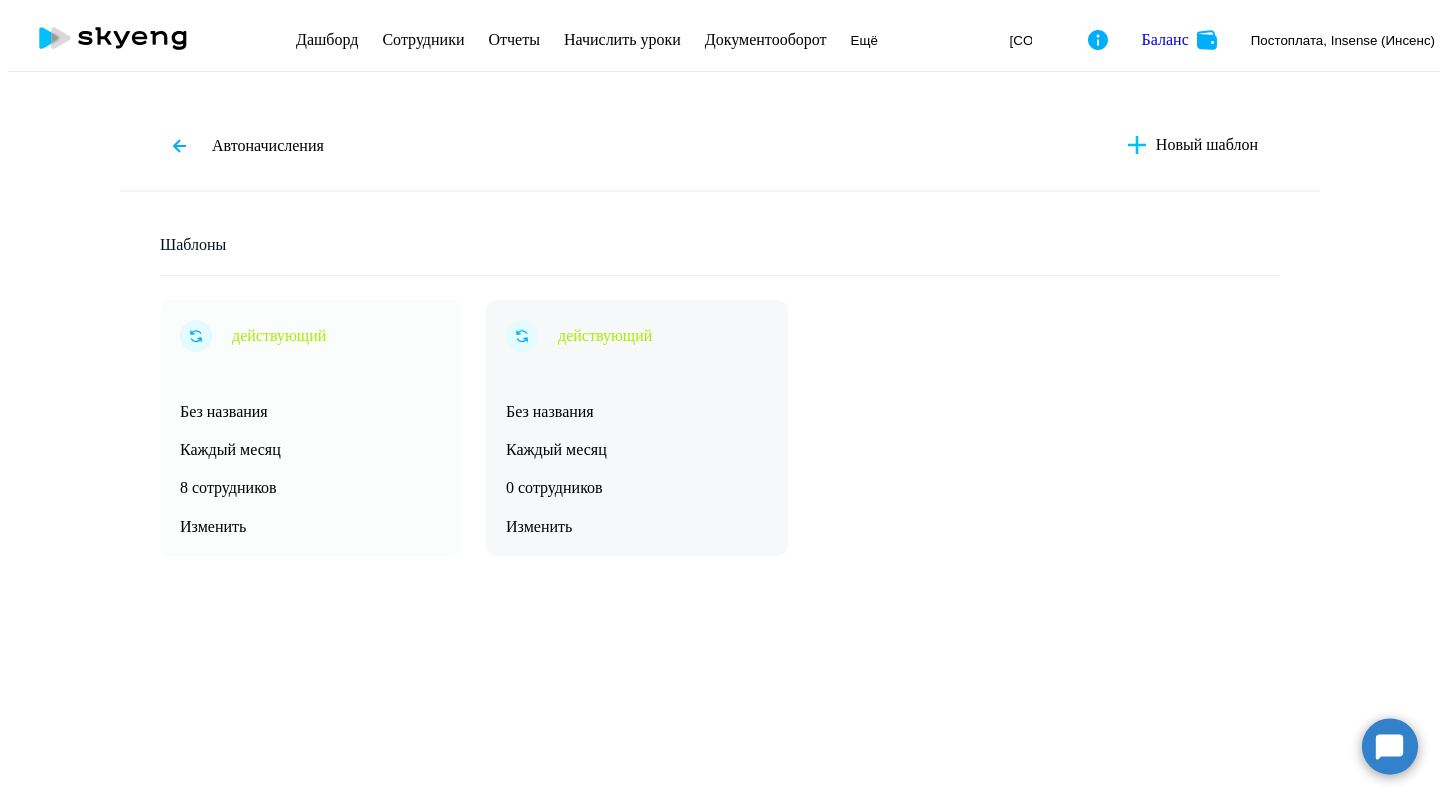 click on "Каждый месяц" at bounding box center [311, 450] 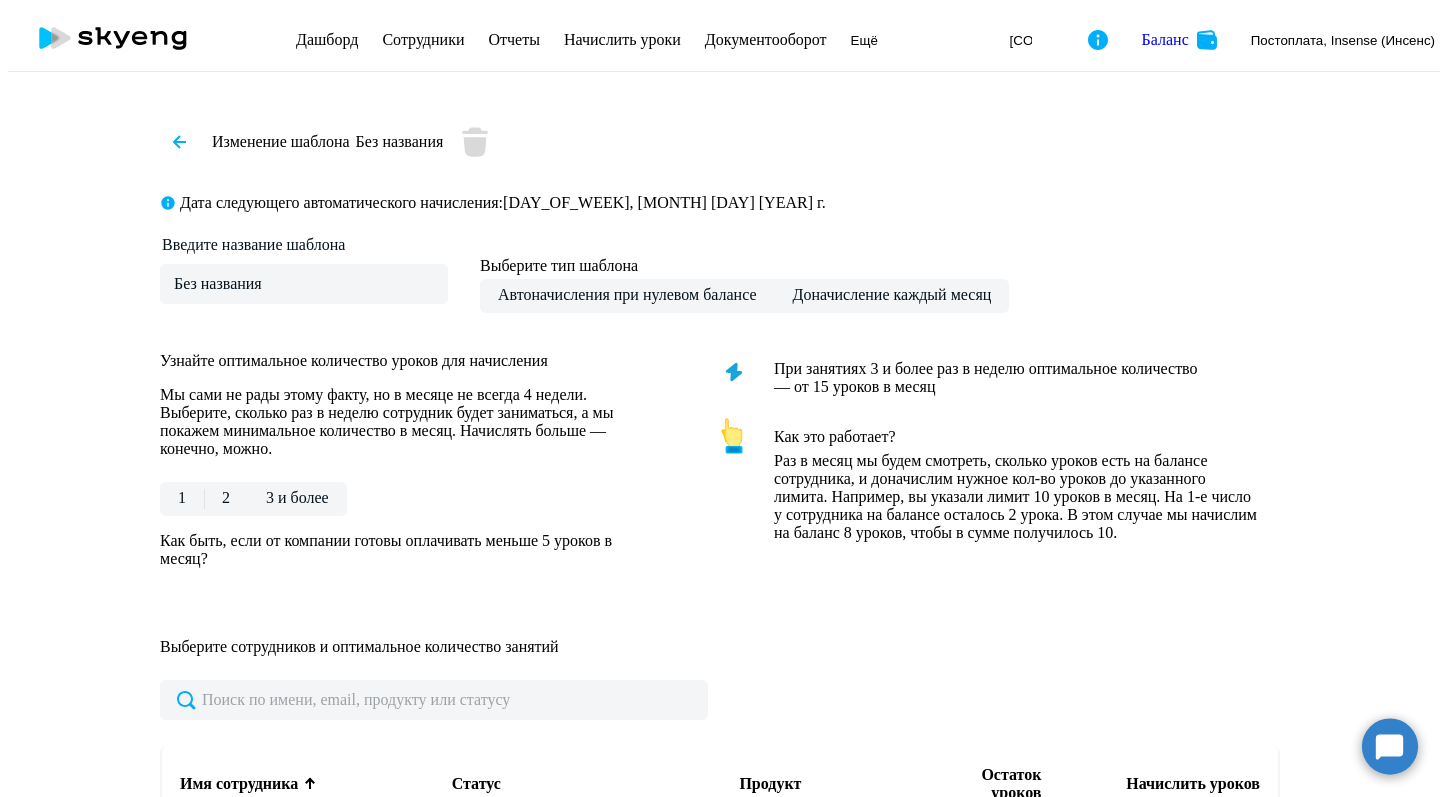 click on "Сотрудники" at bounding box center [423, 39] 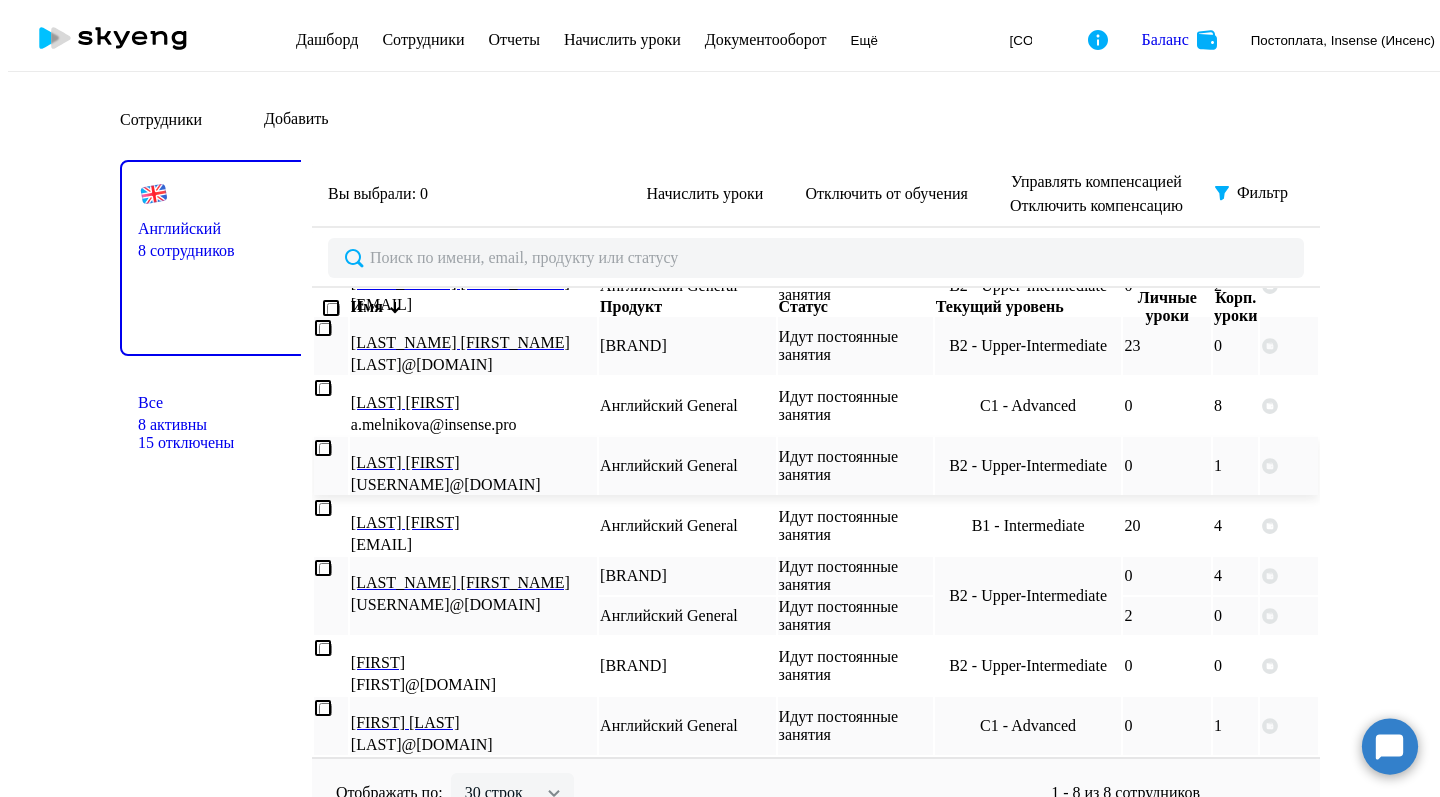 scroll, scrollTop: 167, scrollLeft: 0, axis: vertical 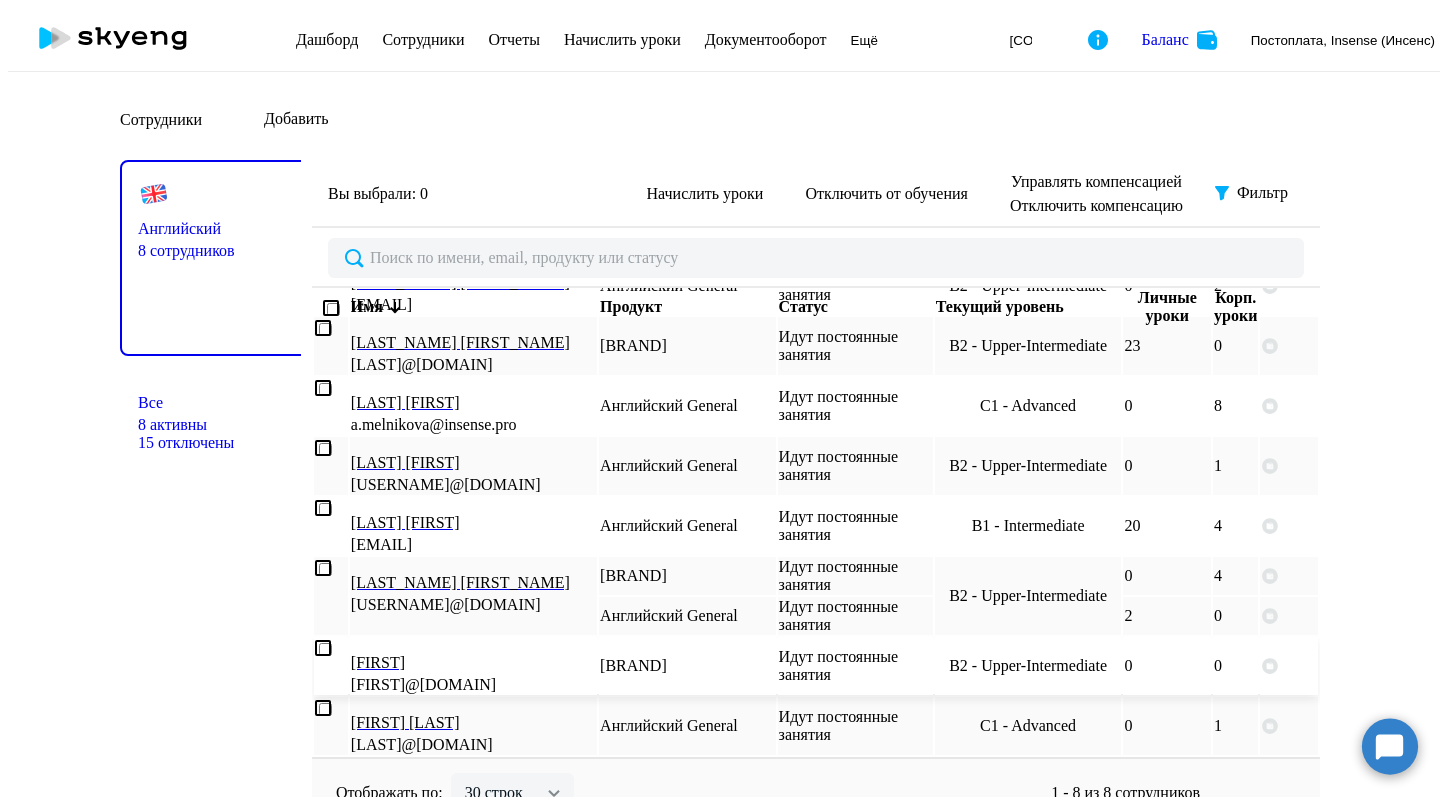 click on "0" at bounding box center [1235, 666] 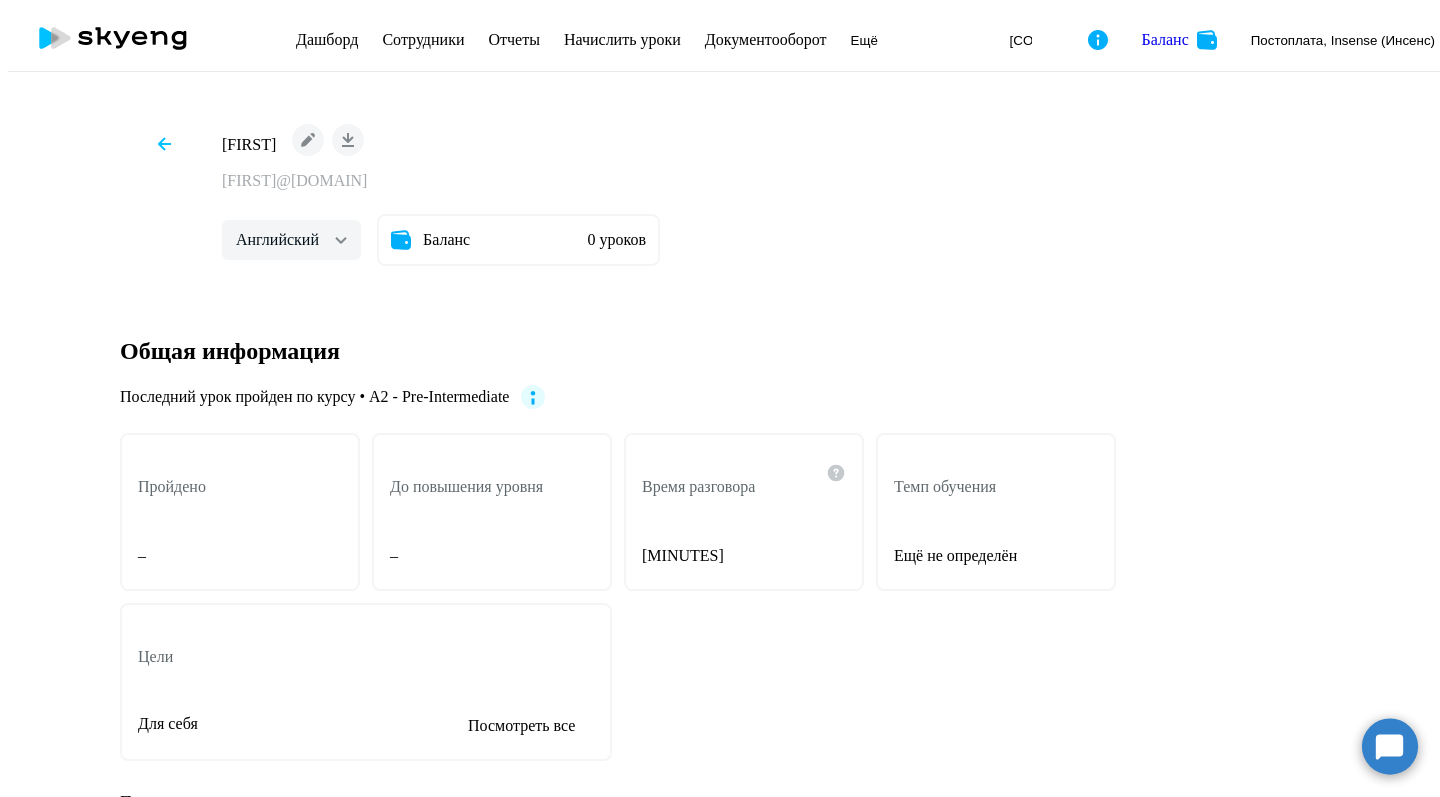 scroll, scrollTop: 0, scrollLeft: 0, axis: both 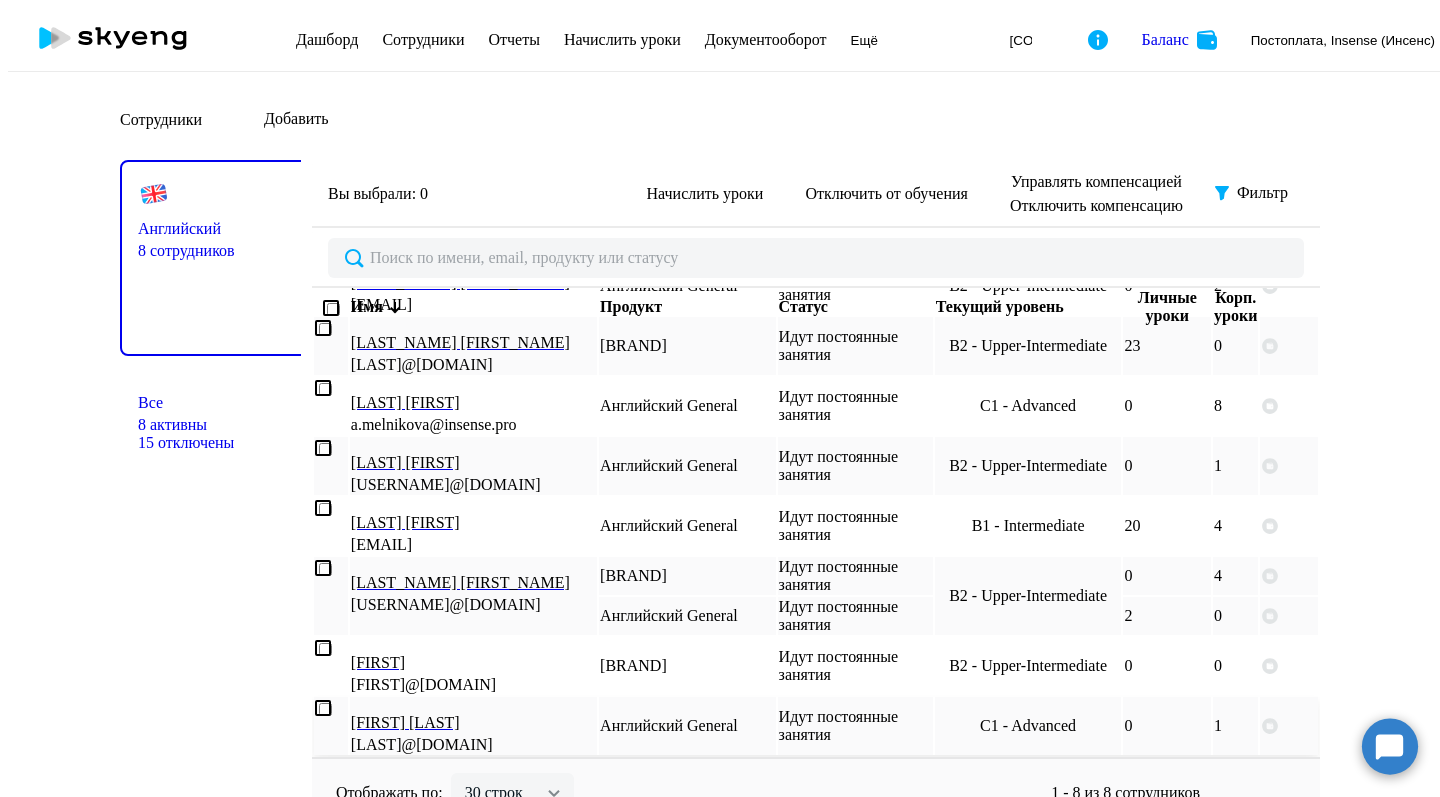 click on "1" at bounding box center [1235, 726] 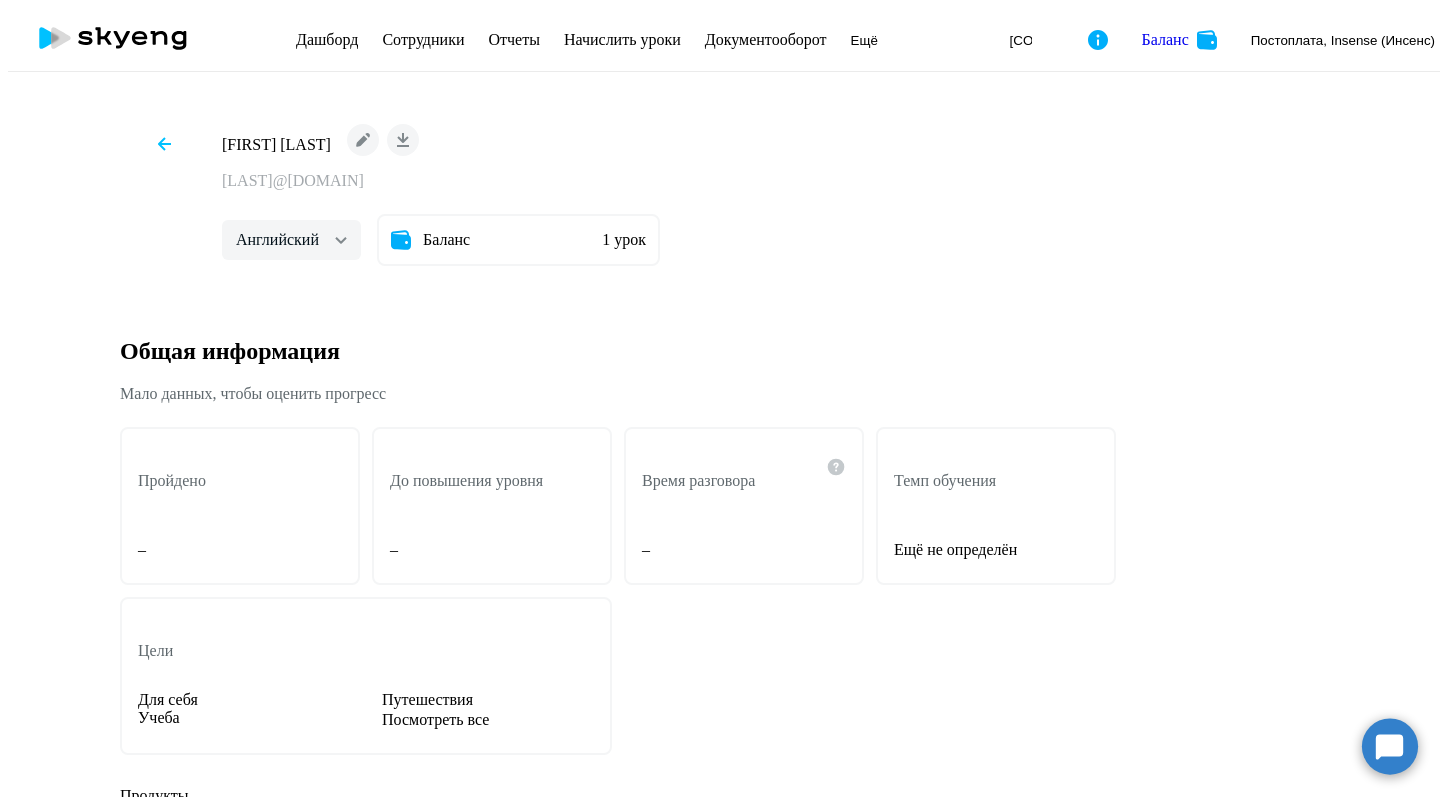 click on "1 урок" at bounding box center [624, 240] 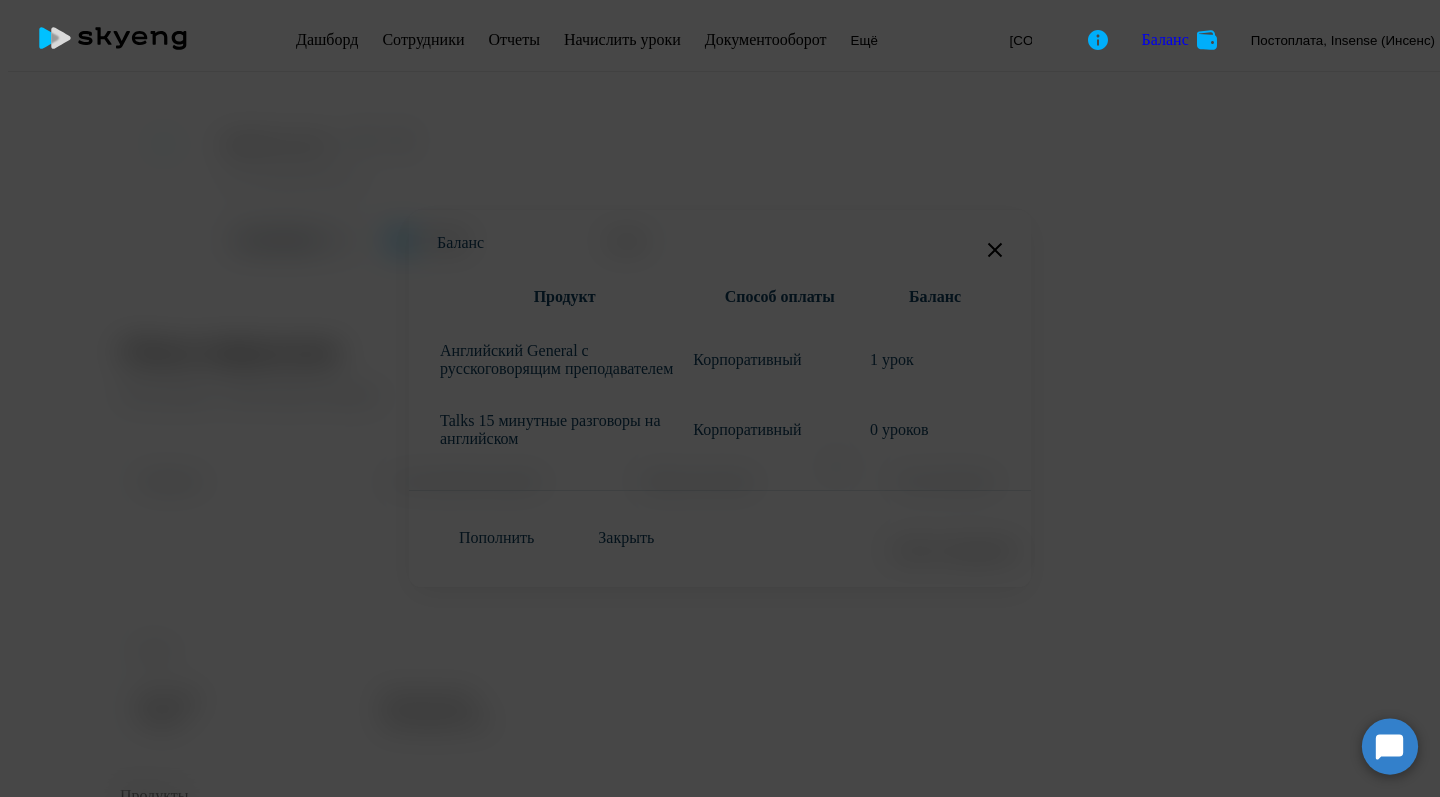 click at bounding box center [995, 250] 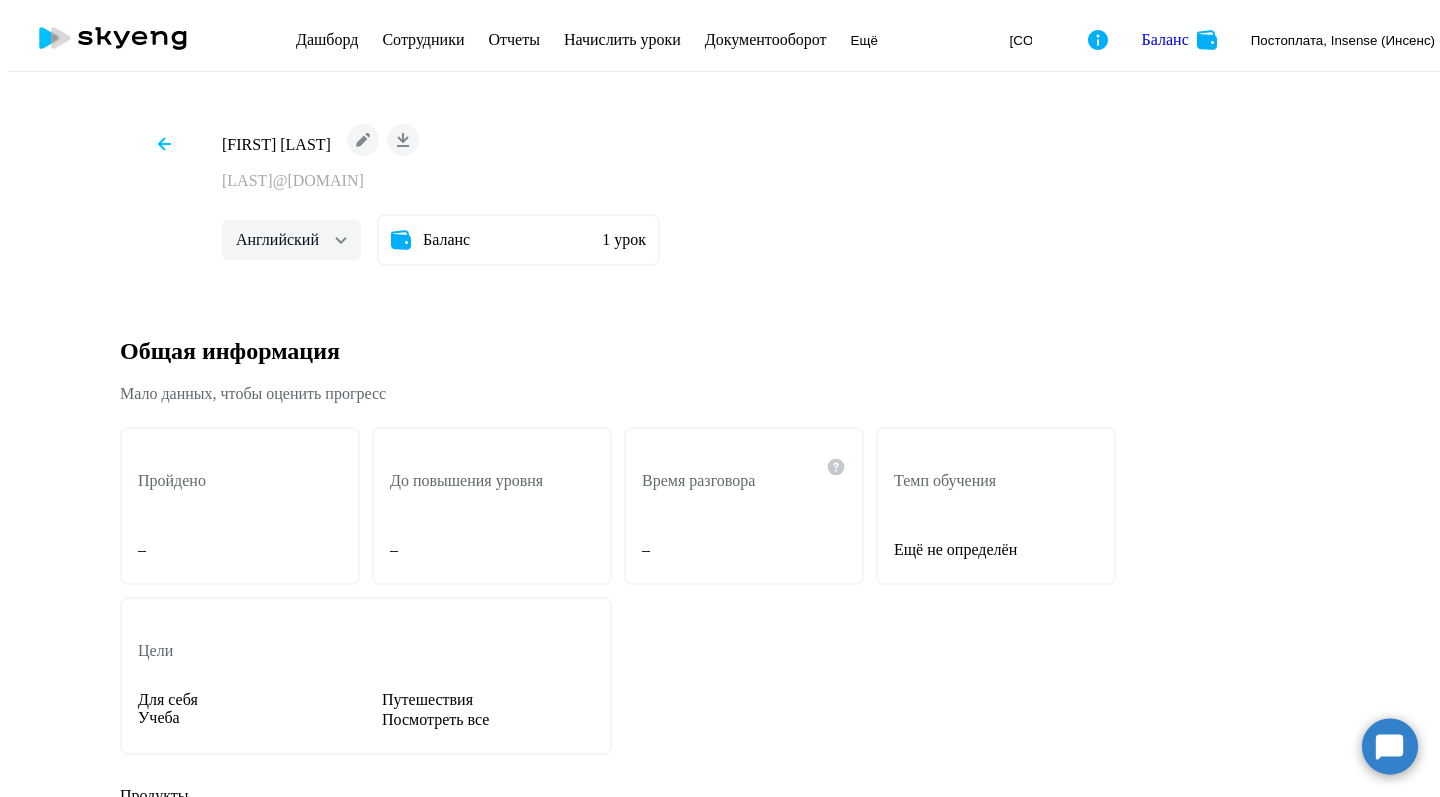scroll, scrollTop: 33, scrollLeft: 0, axis: vertical 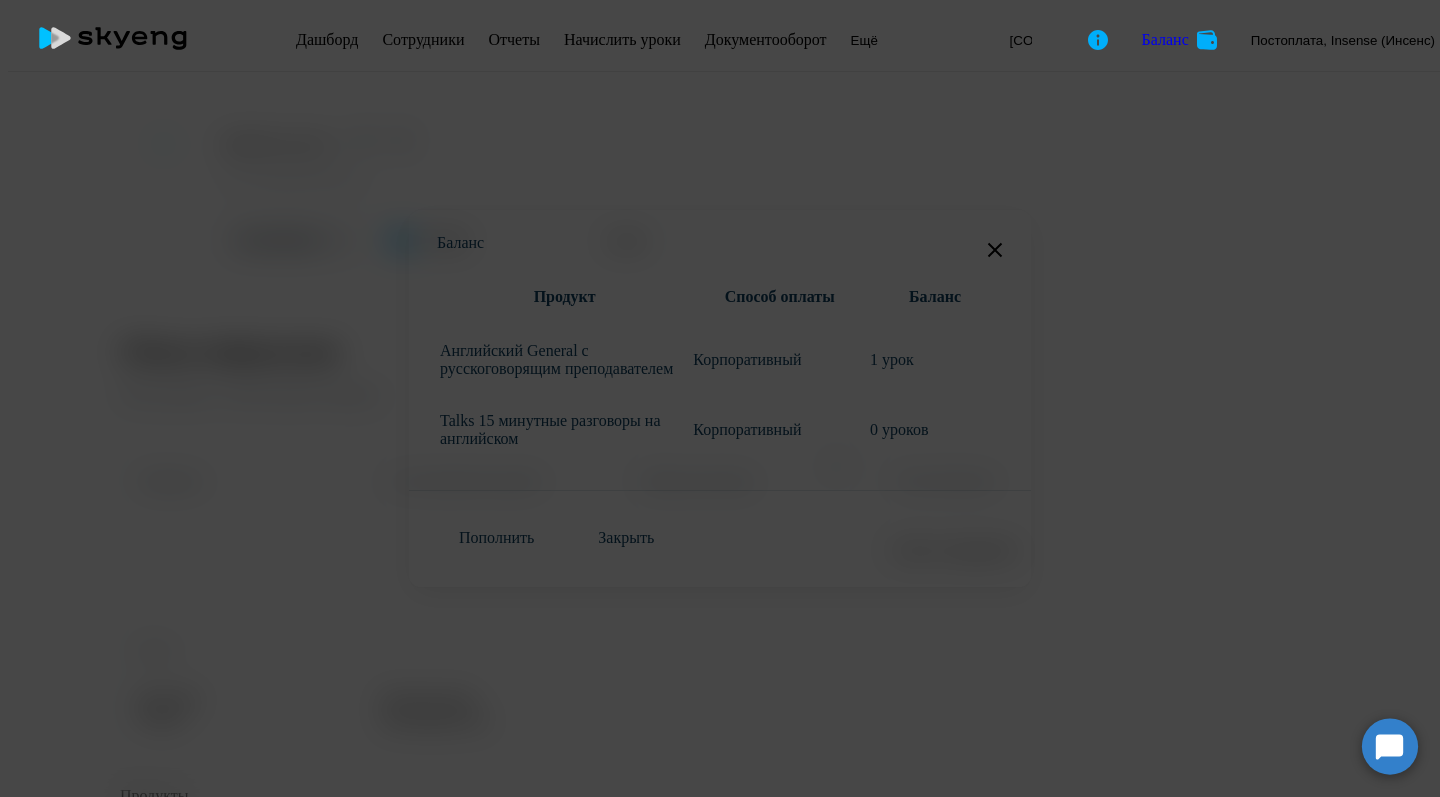 click on "Пополнить" at bounding box center [496, 538] 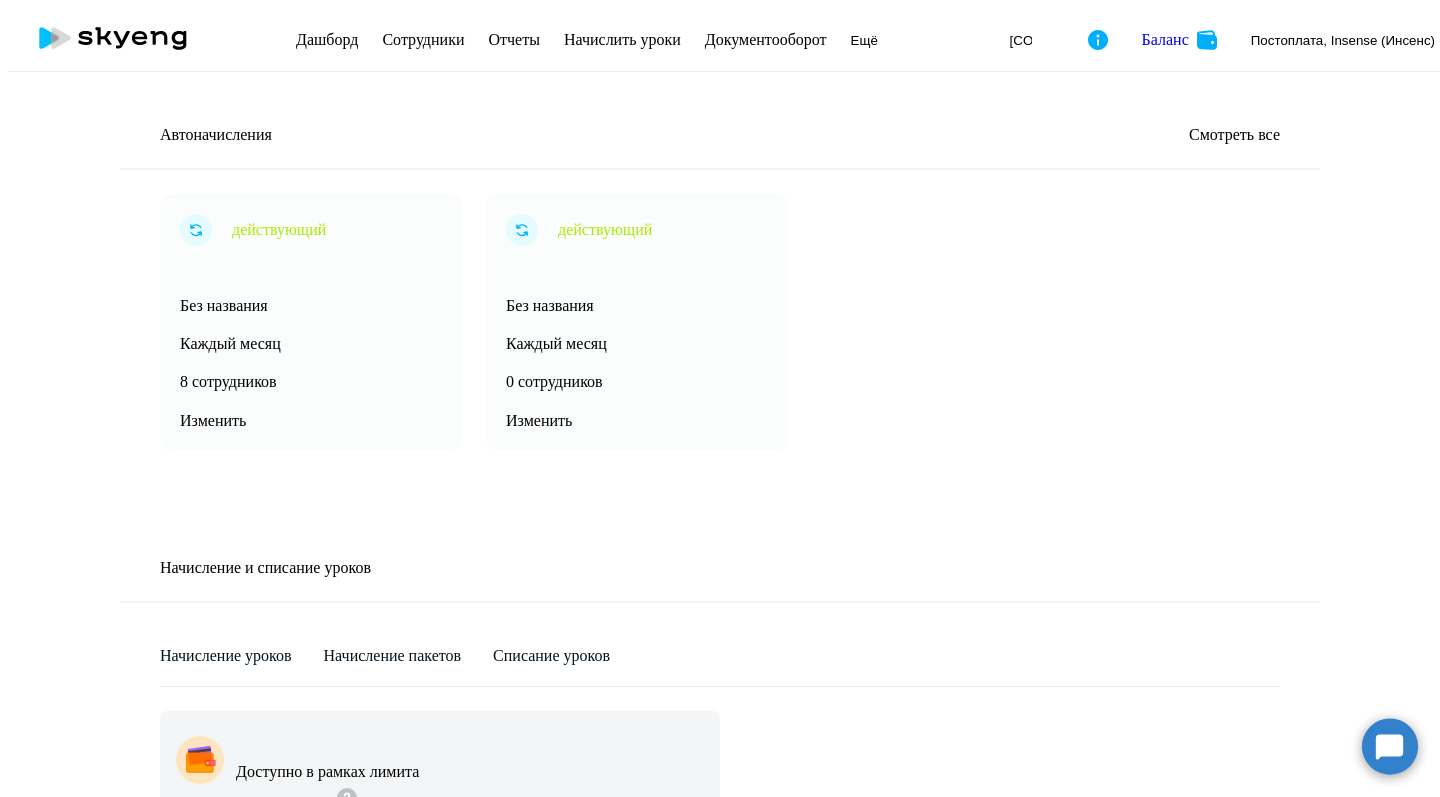 scroll, scrollTop: 577, scrollLeft: 0, axis: vertical 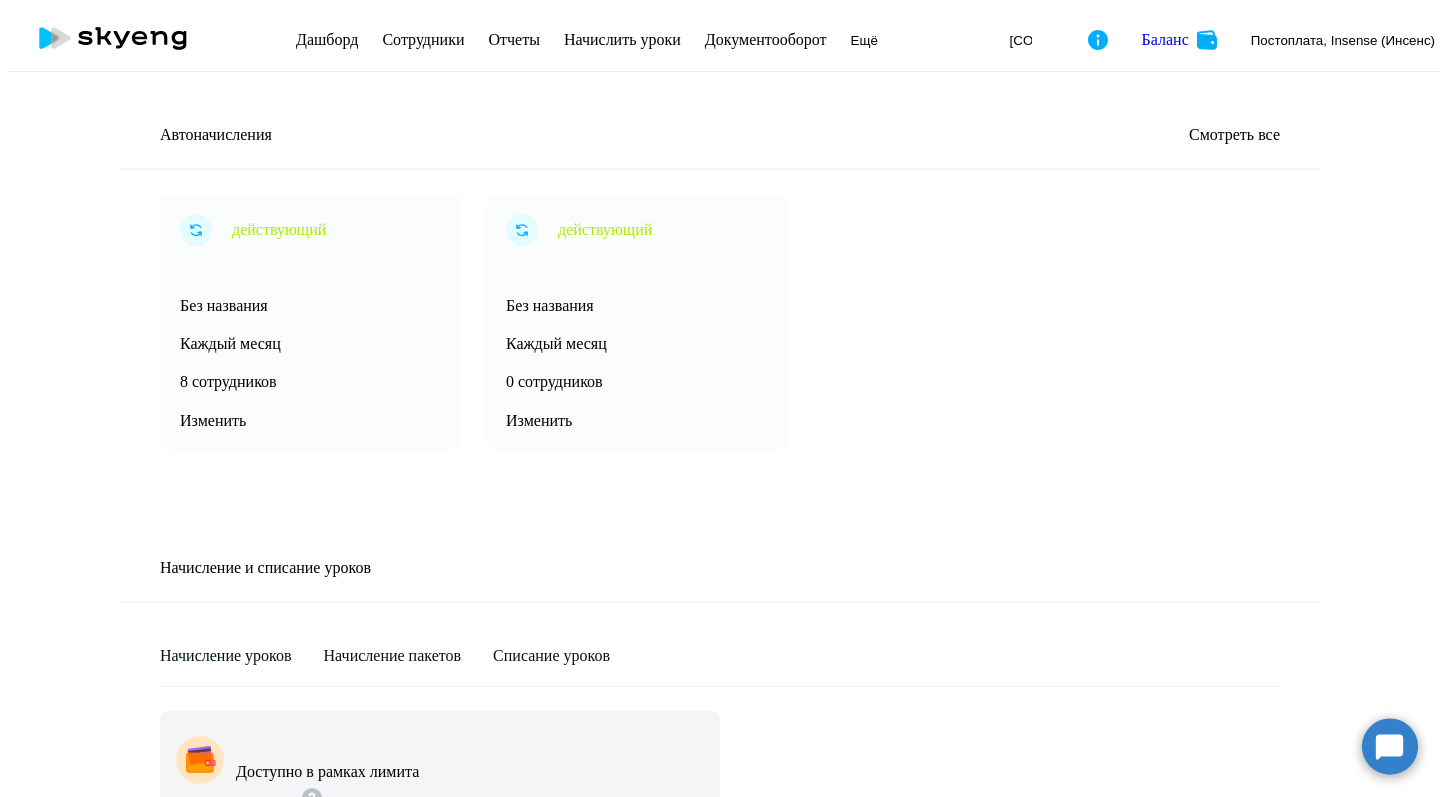 click on "[LAST]@[DOMAIN]" at bounding box center (434, 892) 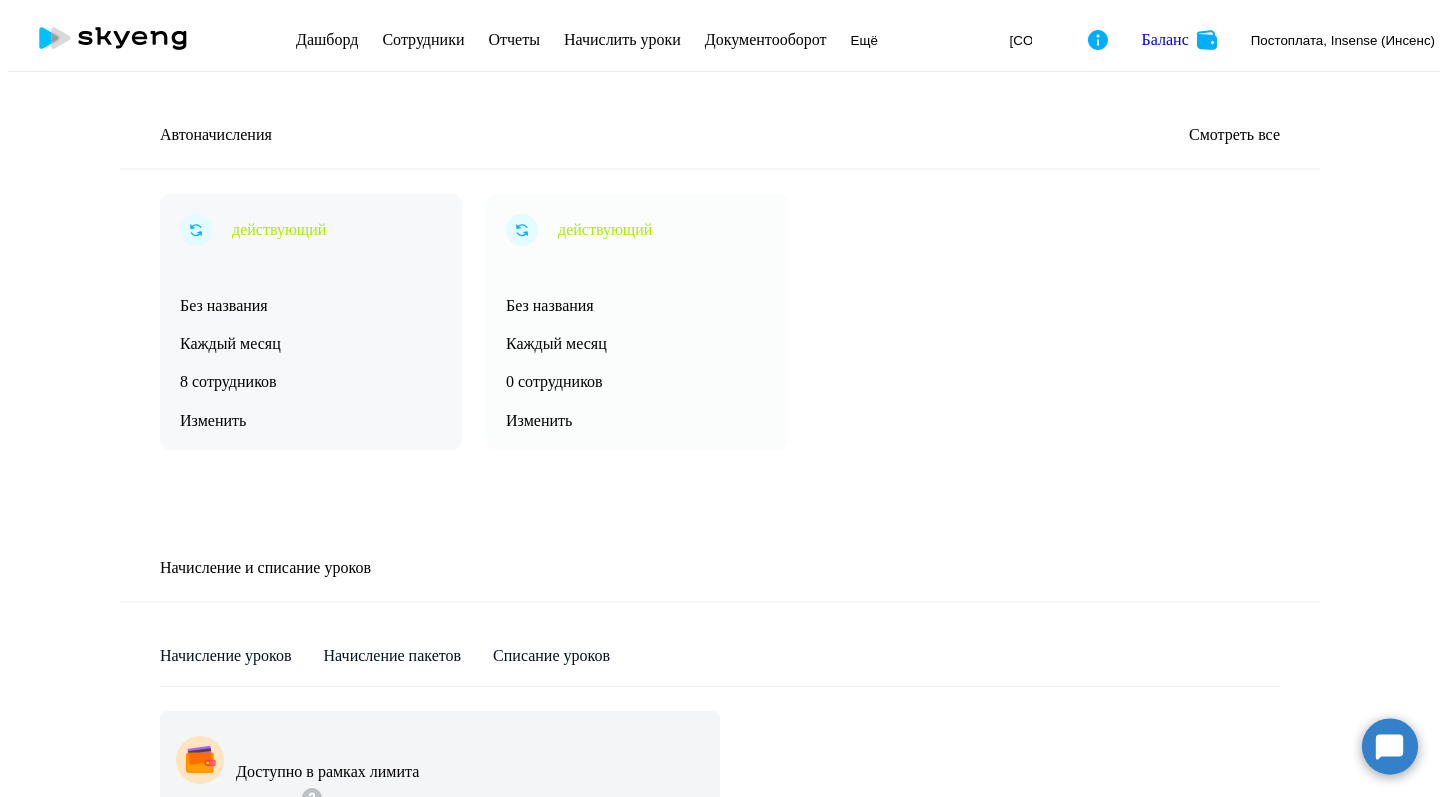 click on "Изменить" at bounding box center (311, 421) 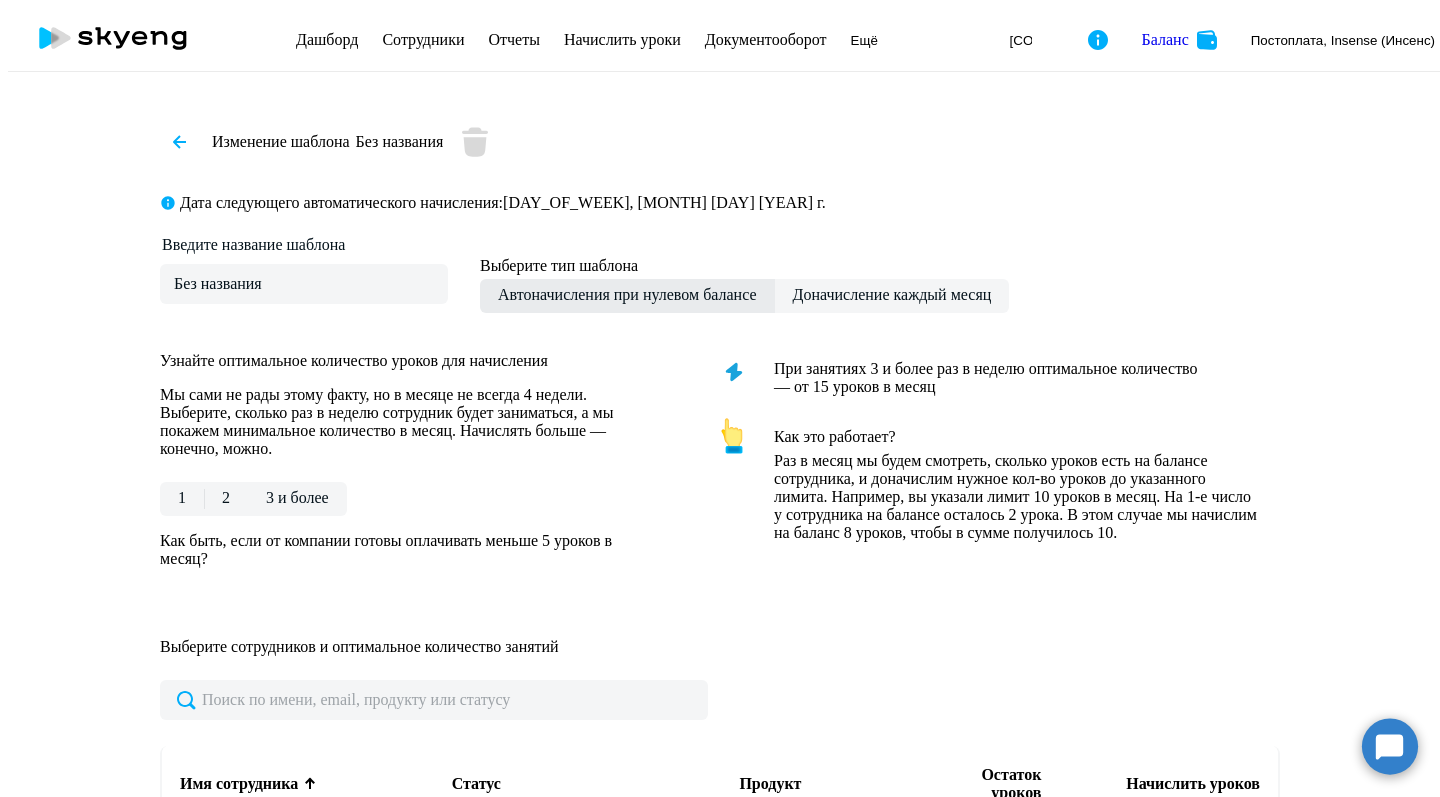 scroll, scrollTop: 0, scrollLeft: 0, axis: both 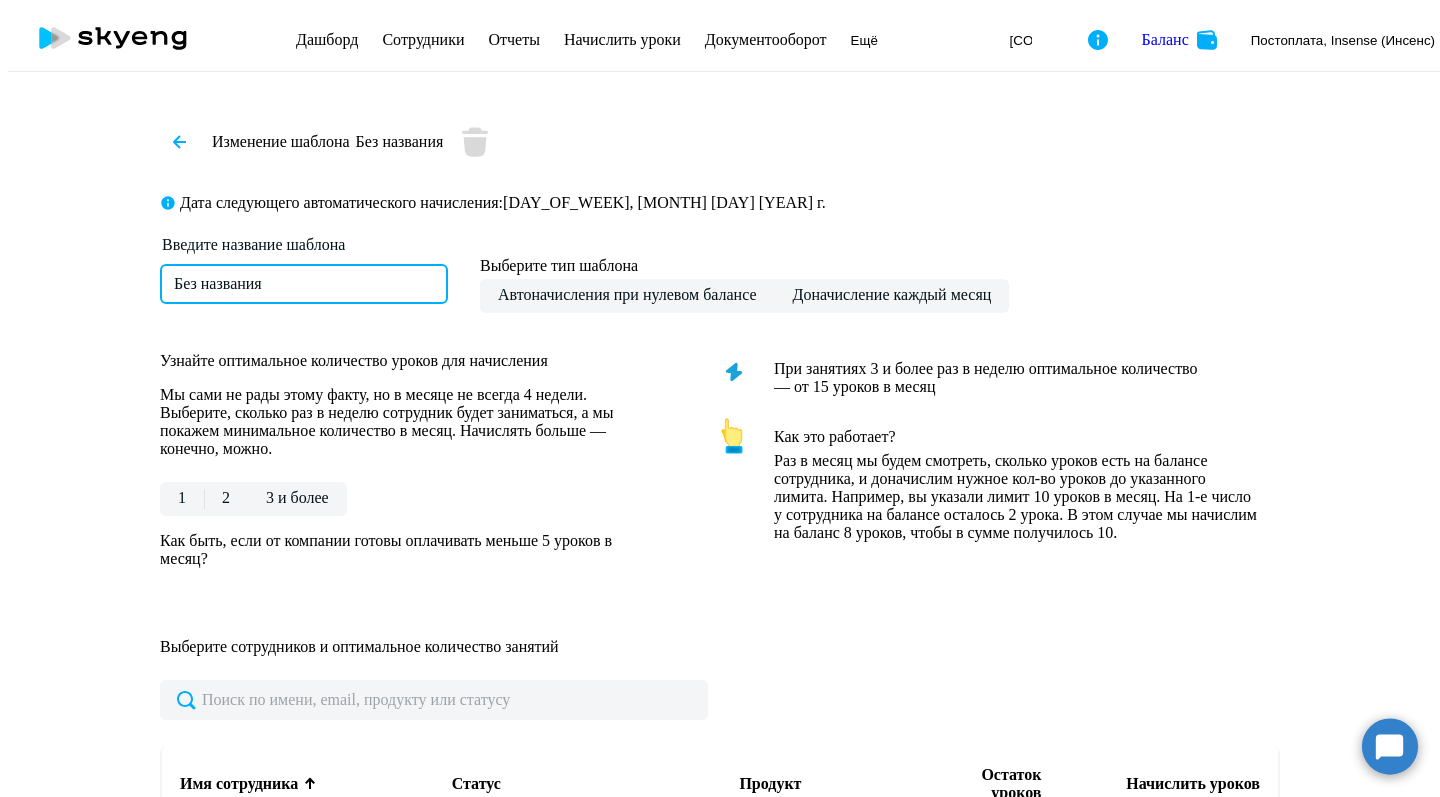 click on "Без названия" at bounding box center (304, 284) 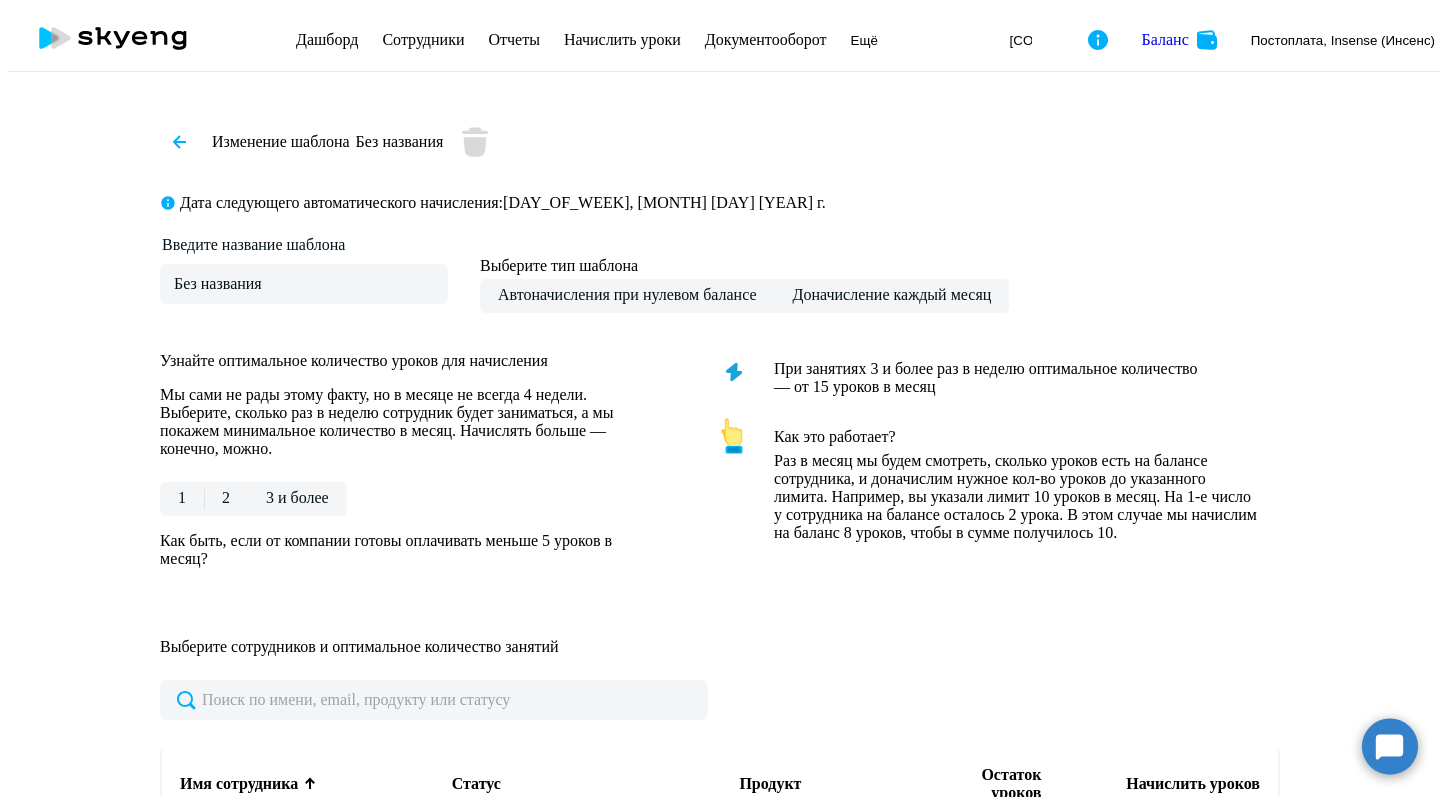 click on "Изменение шаблона Без названия" at bounding box center [720, 142] 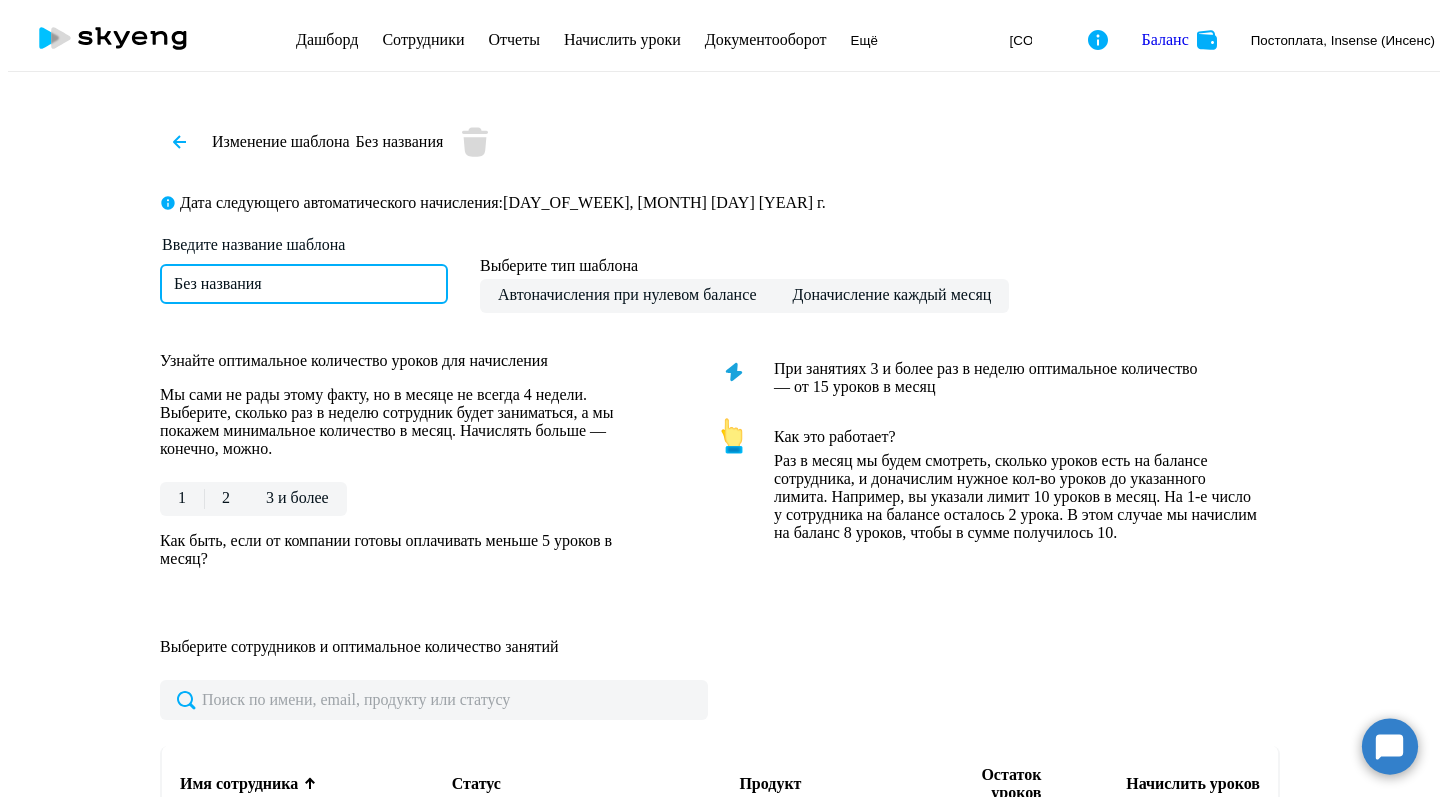 click on "Без названия" at bounding box center [304, 284] 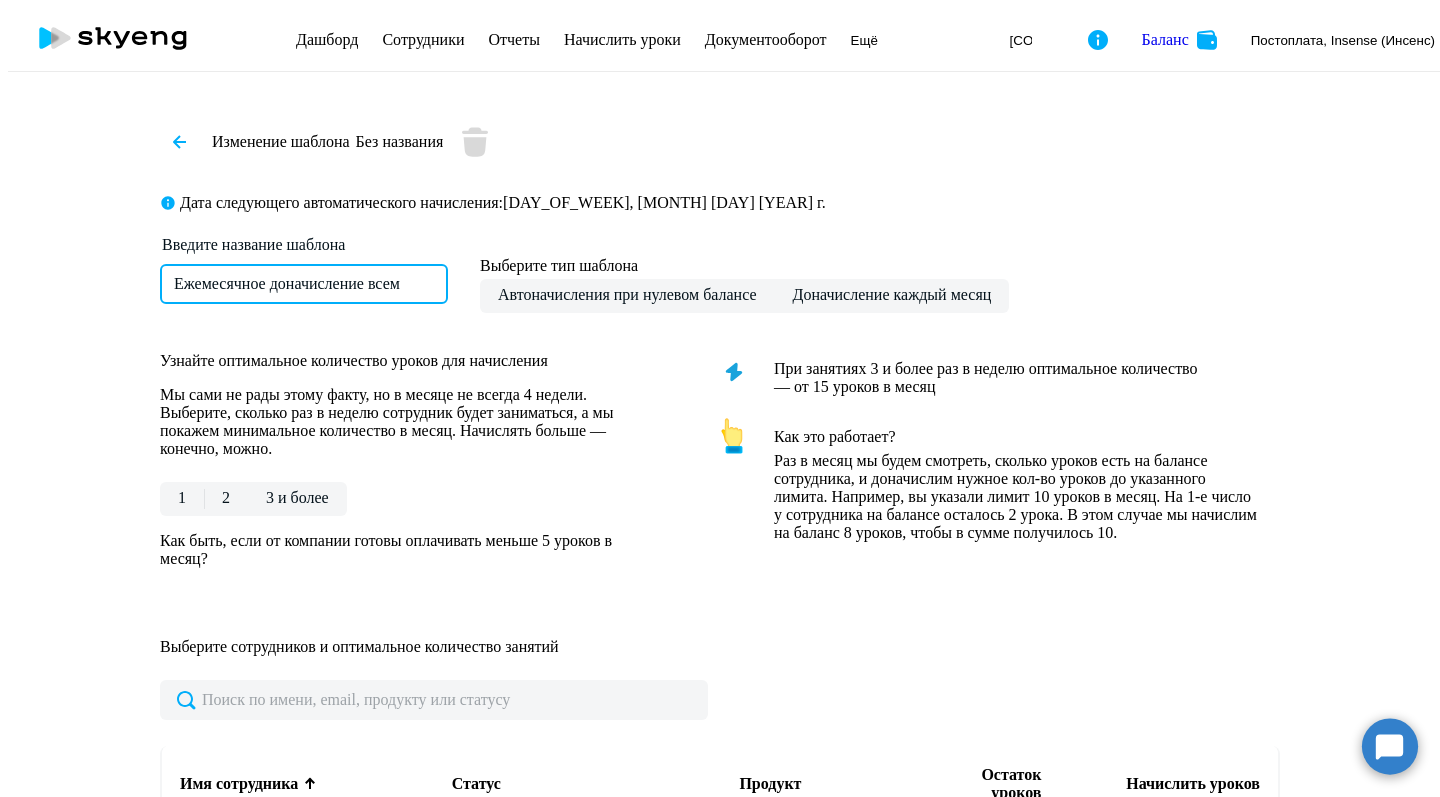 type on "Ежемесячное доначисление всем" 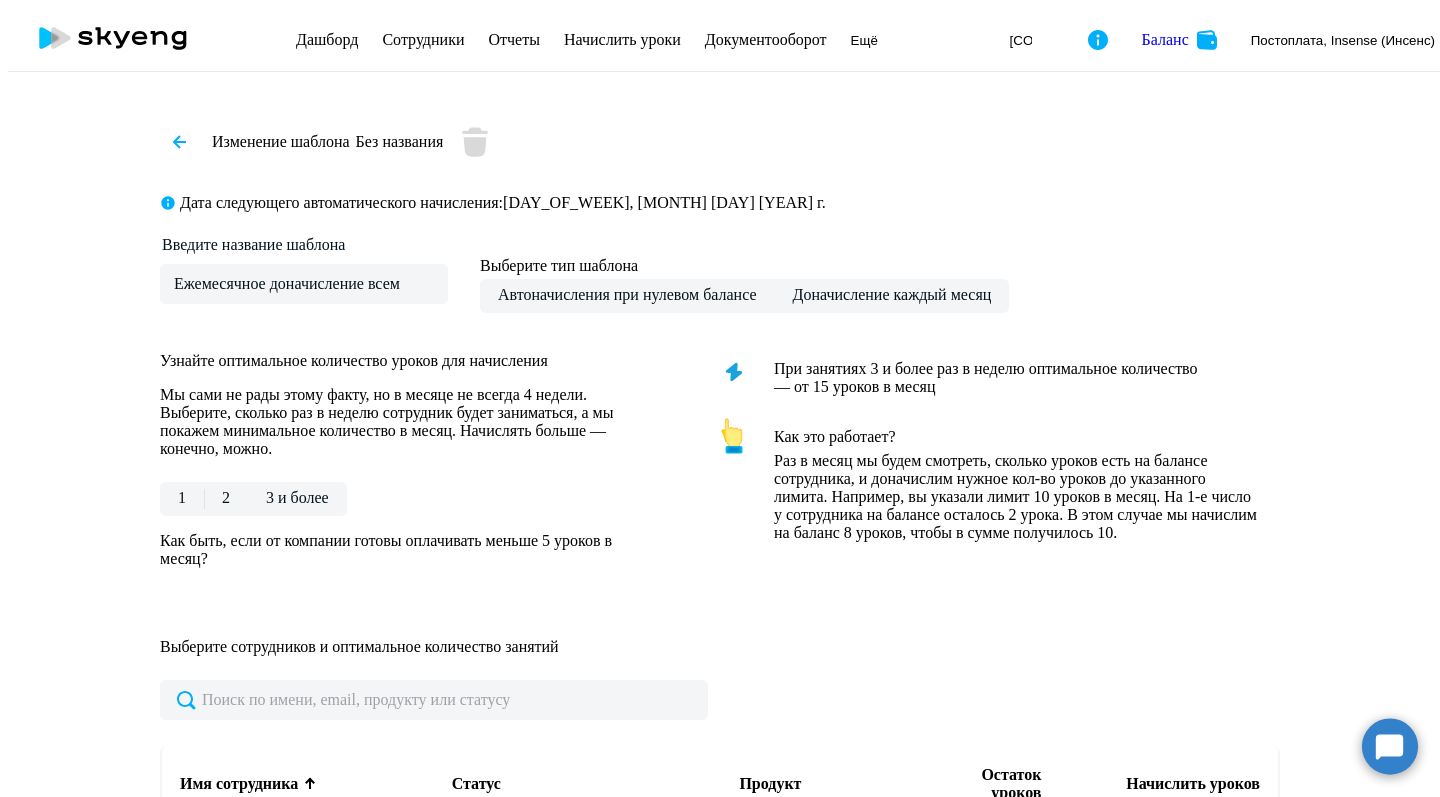 click on "1 2 3 и более" at bounding box center (393, 499) 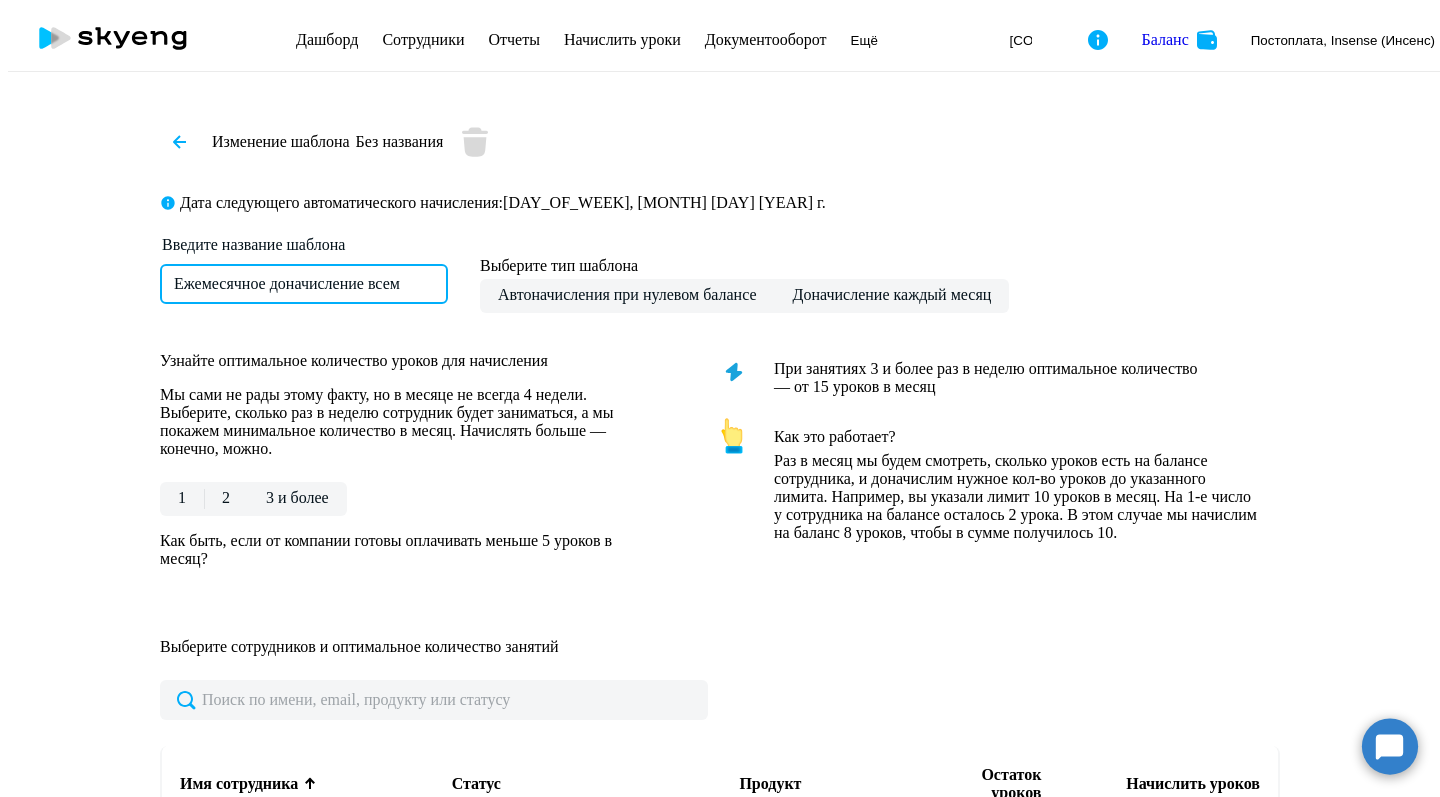 click on "Ежемесячное доначисление всем" at bounding box center (304, 284) 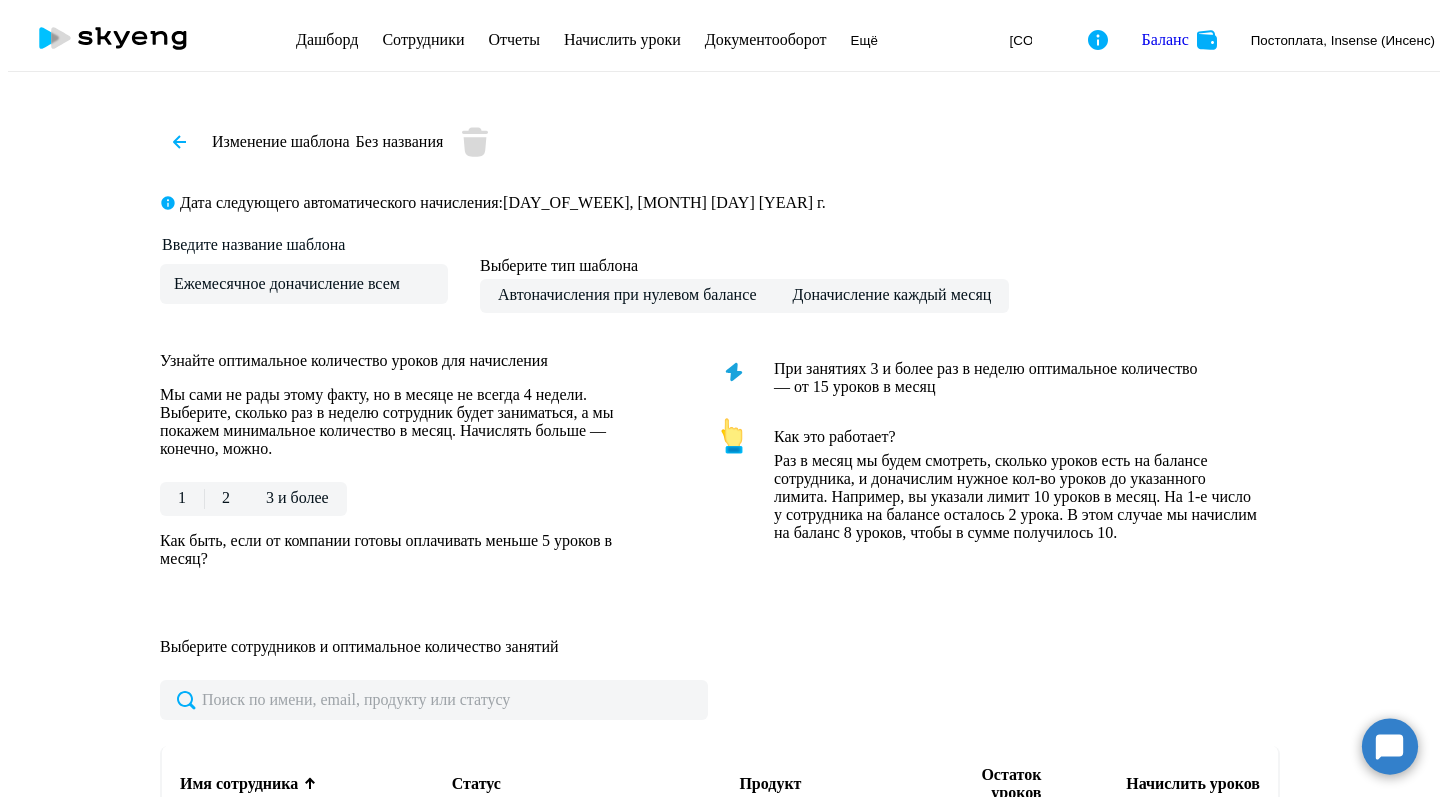 click on "Изменить шаблон" at bounding box center (1239, 1918) 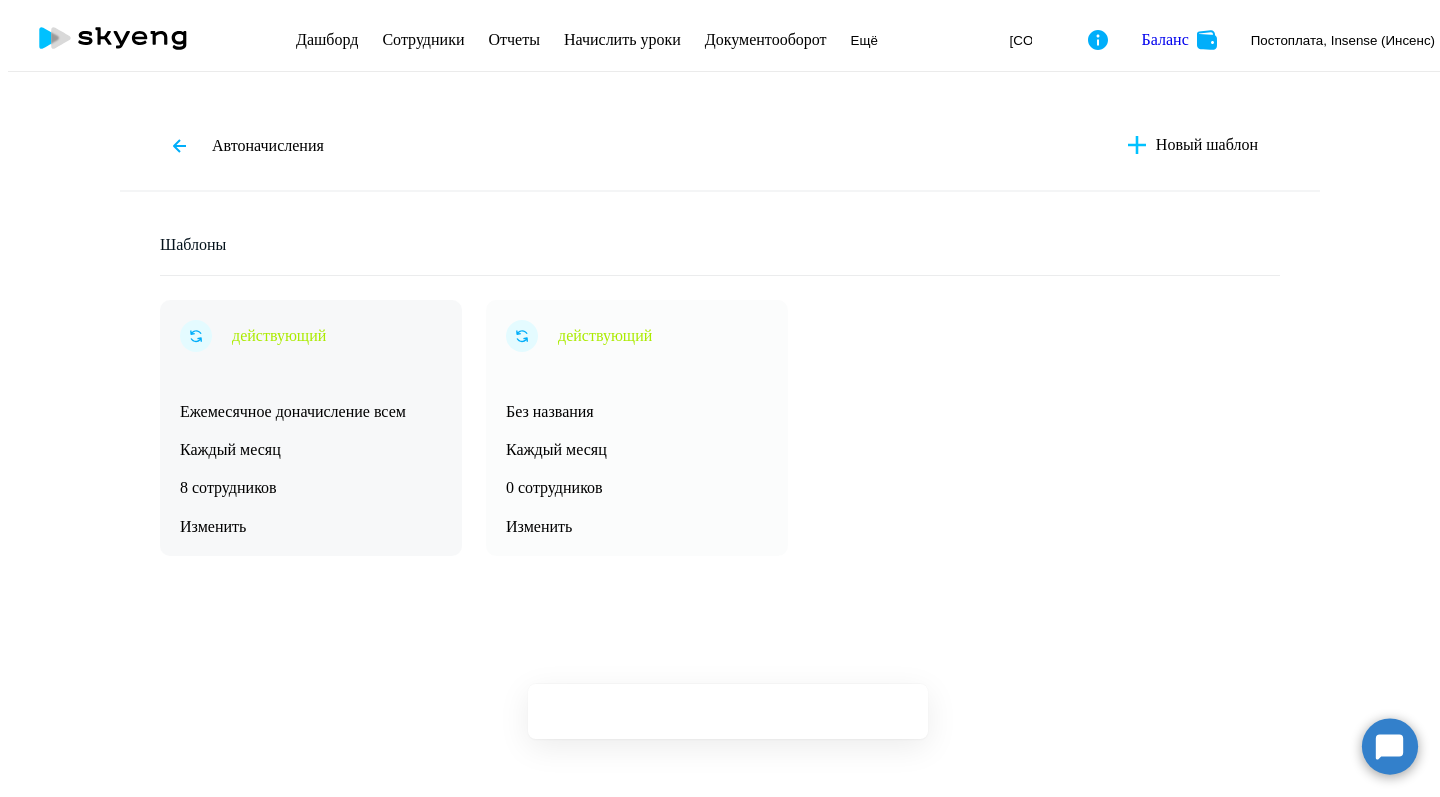 click on "действующий" at bounding box center (279, 336) 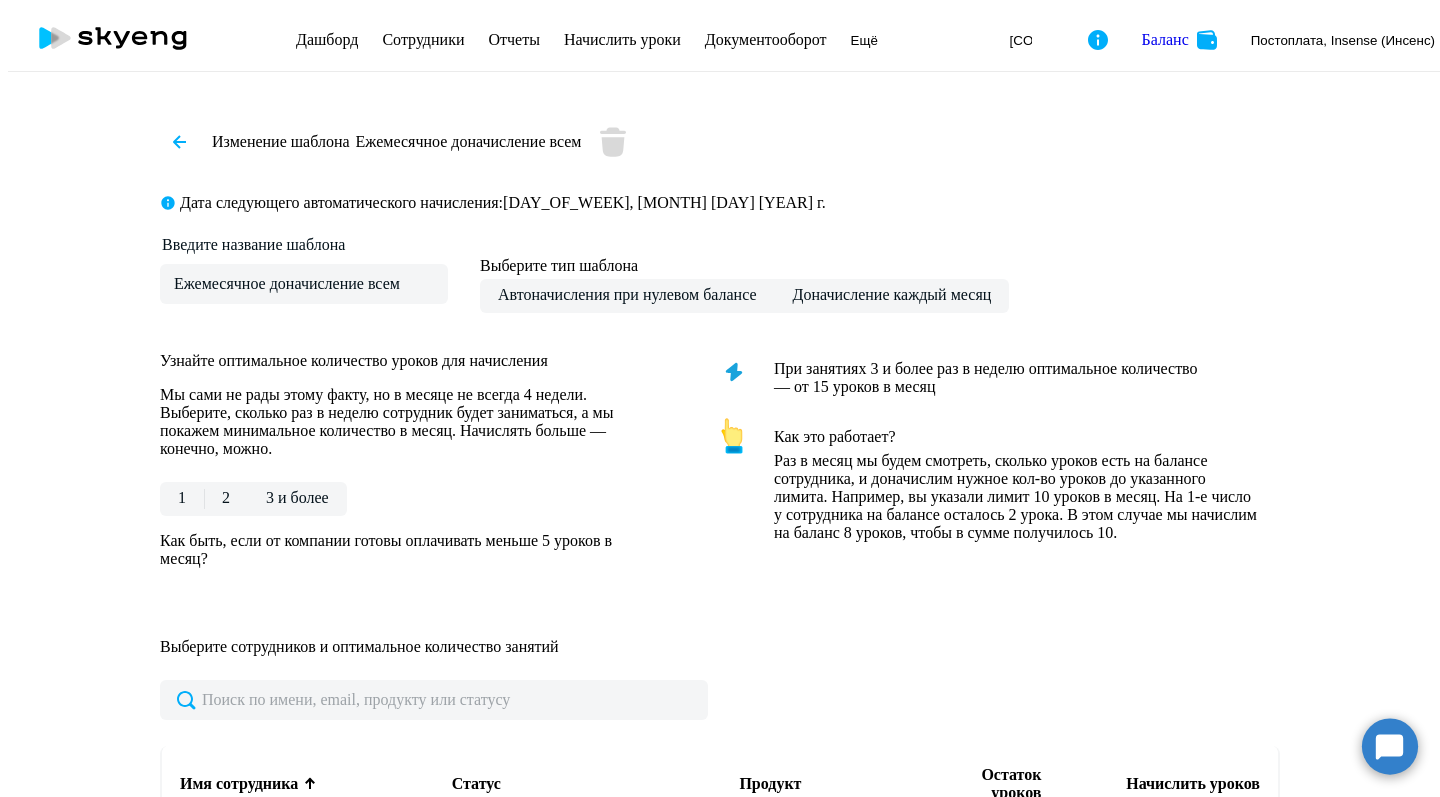 scroll, scrollTop: 0, scrollLeft: 0, axis: both 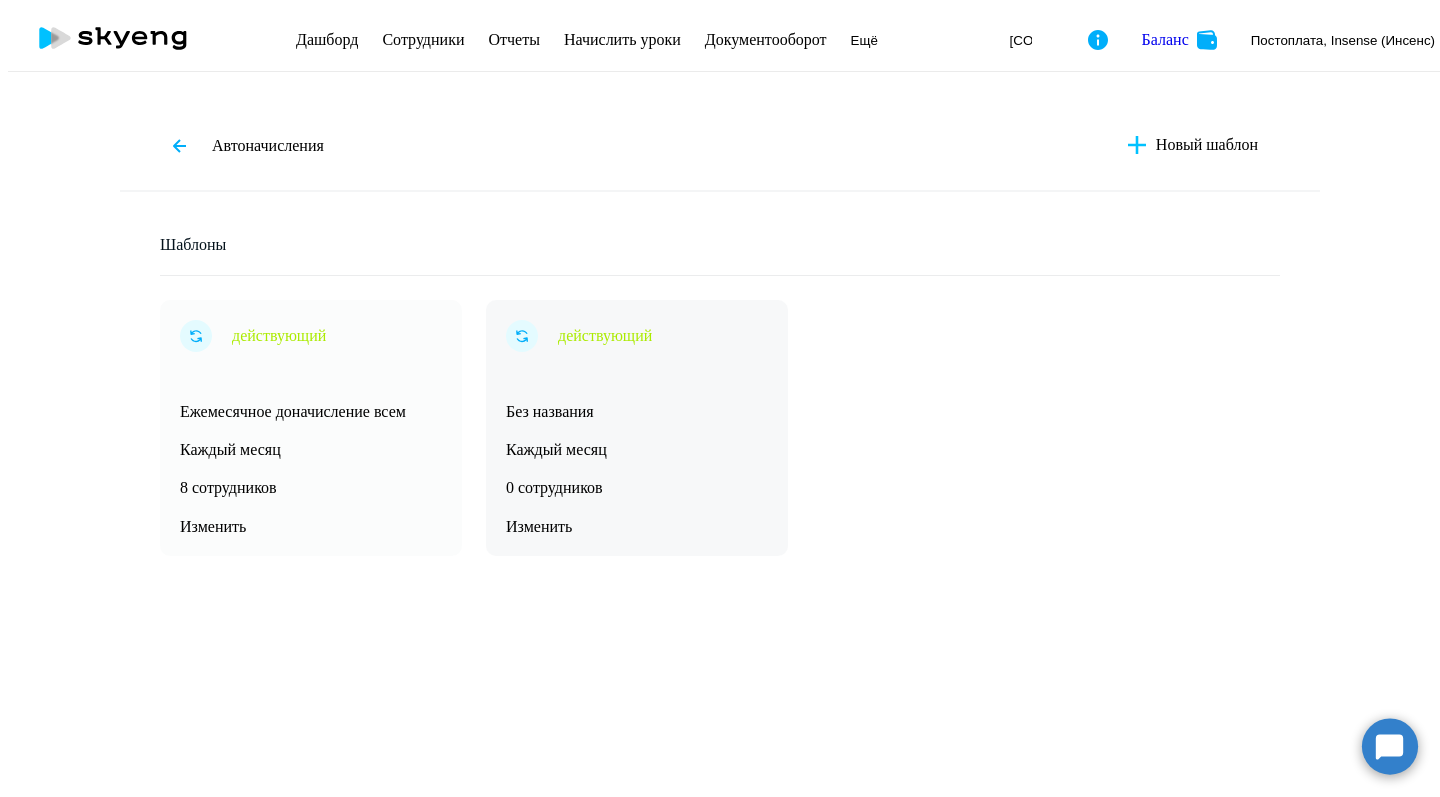 click on "действующий  Без названия  Каждый месяц   0 сотрудников  Изменить" at bounding box center (311, 428) 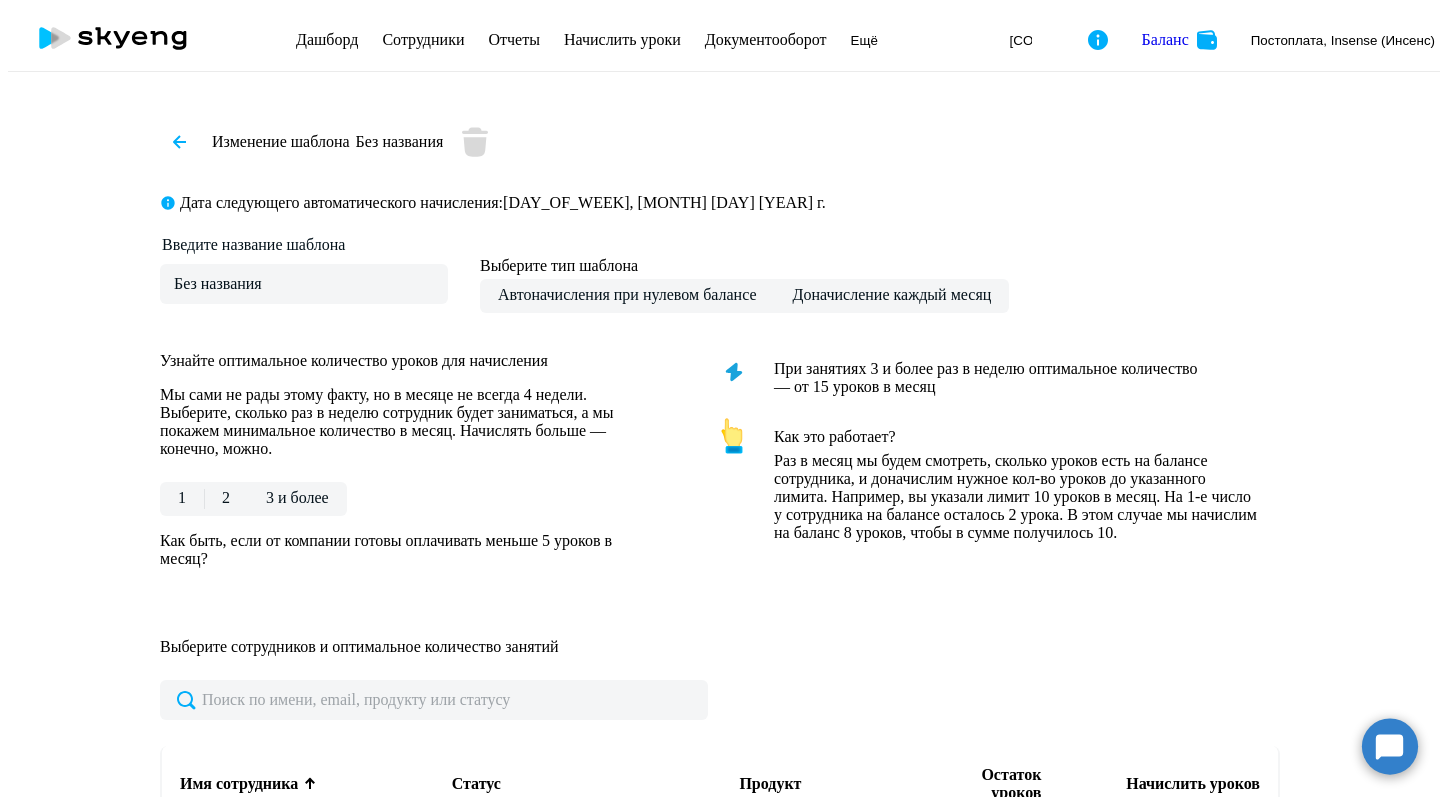 scroll, scrollTop: 0, scrollLeft: 0, axis: both 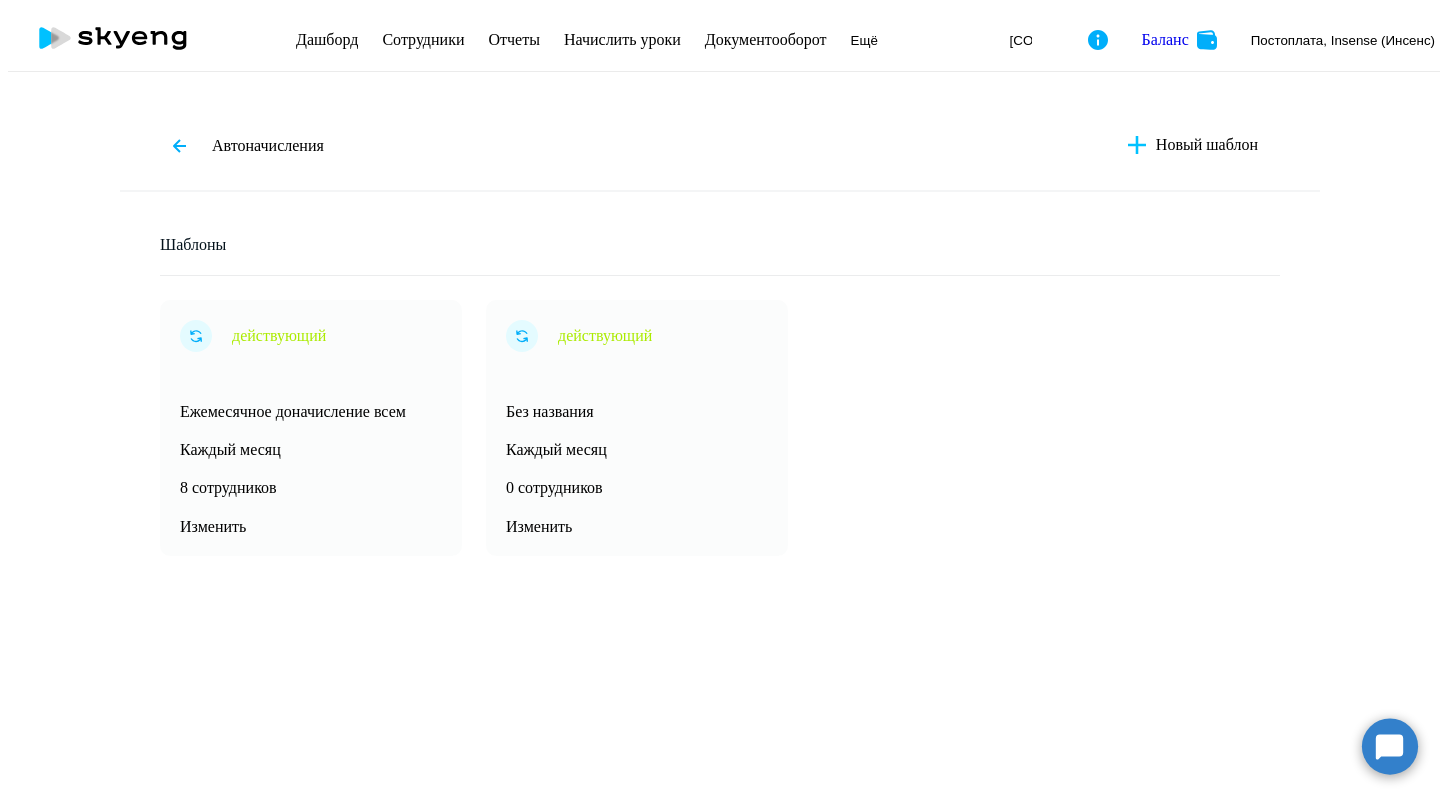 click on "Сотрудники" at bounding box center [423, 39] 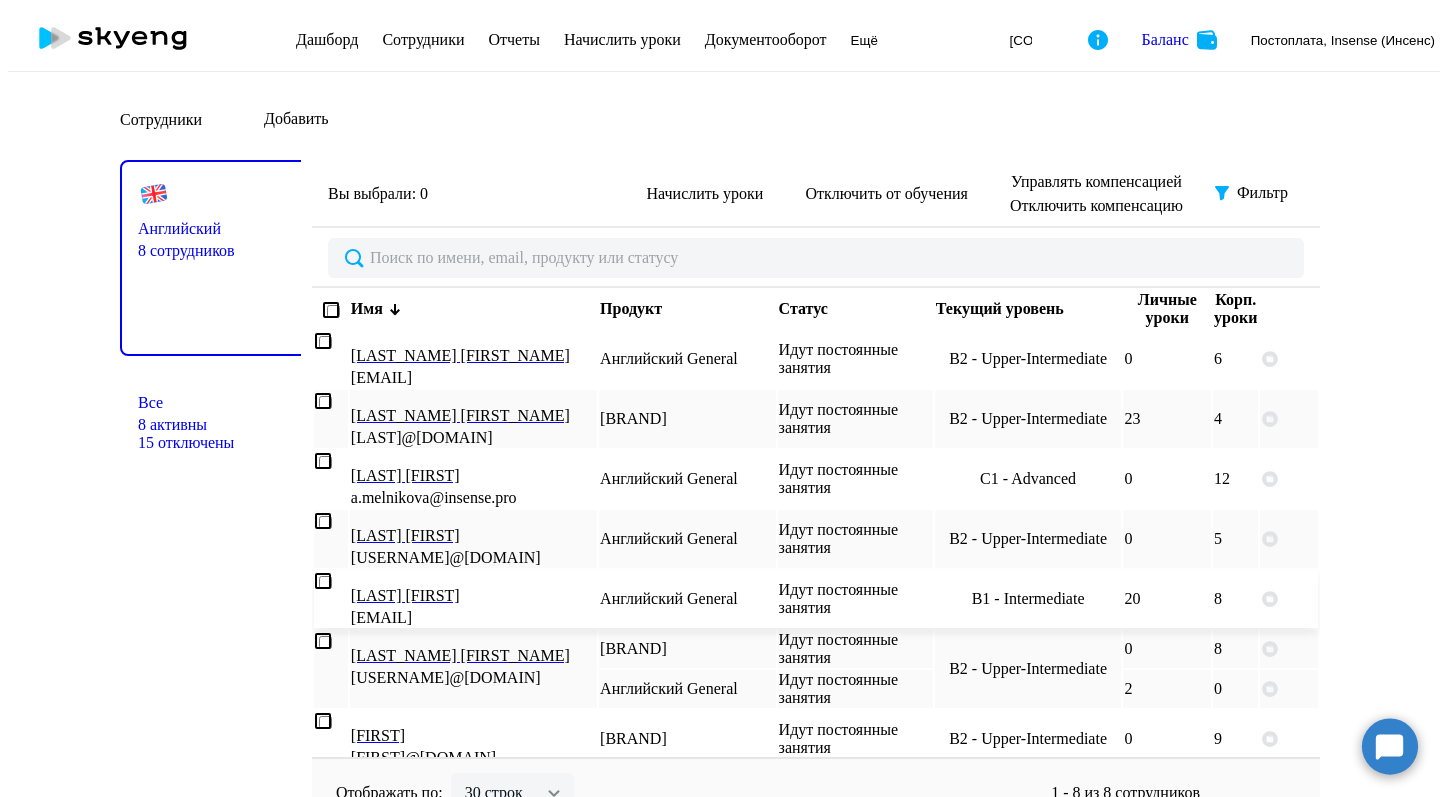 scroll, scrollTop: 0, scrollLeft: 0, axis: both 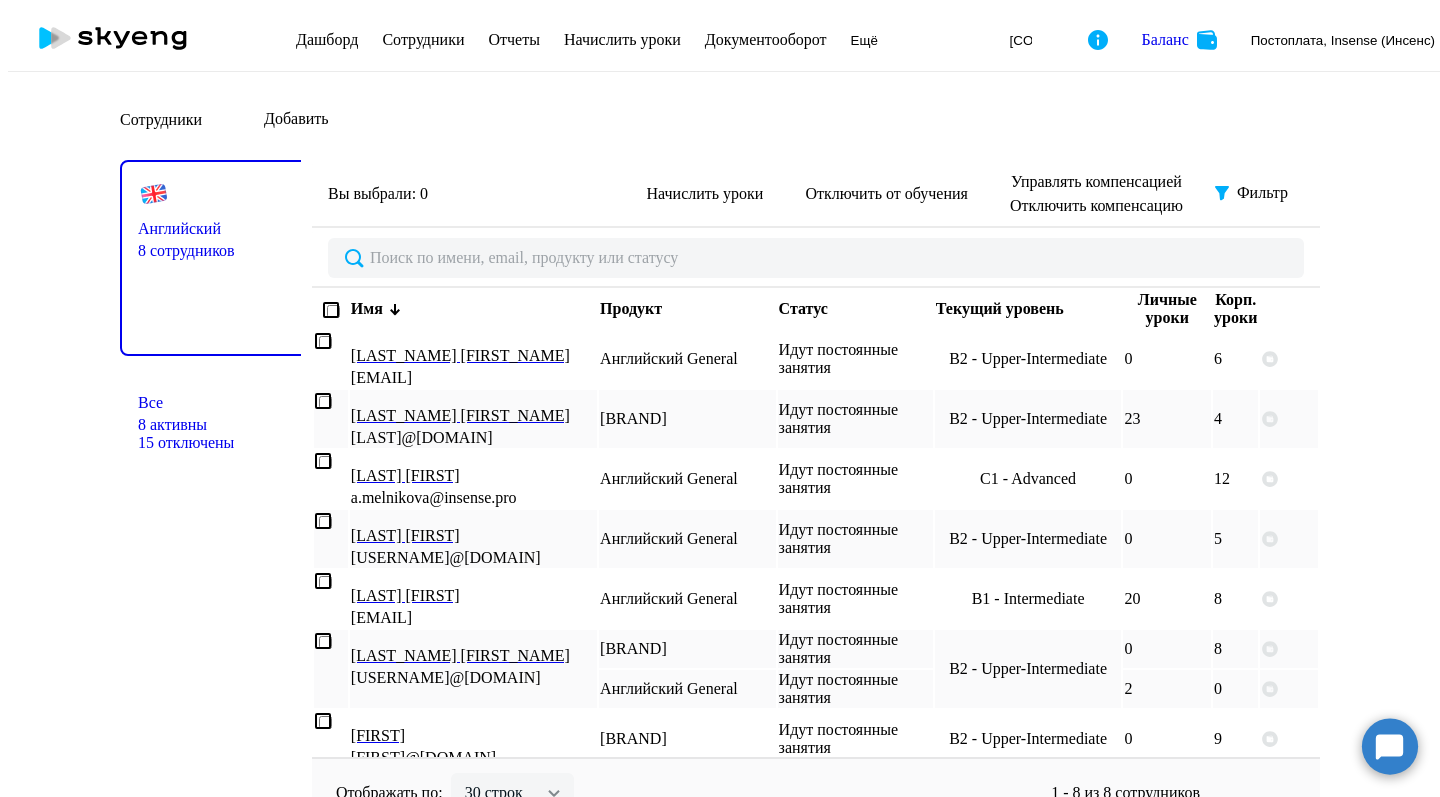 click on "Дашборд" at bounding box center (327, 39) 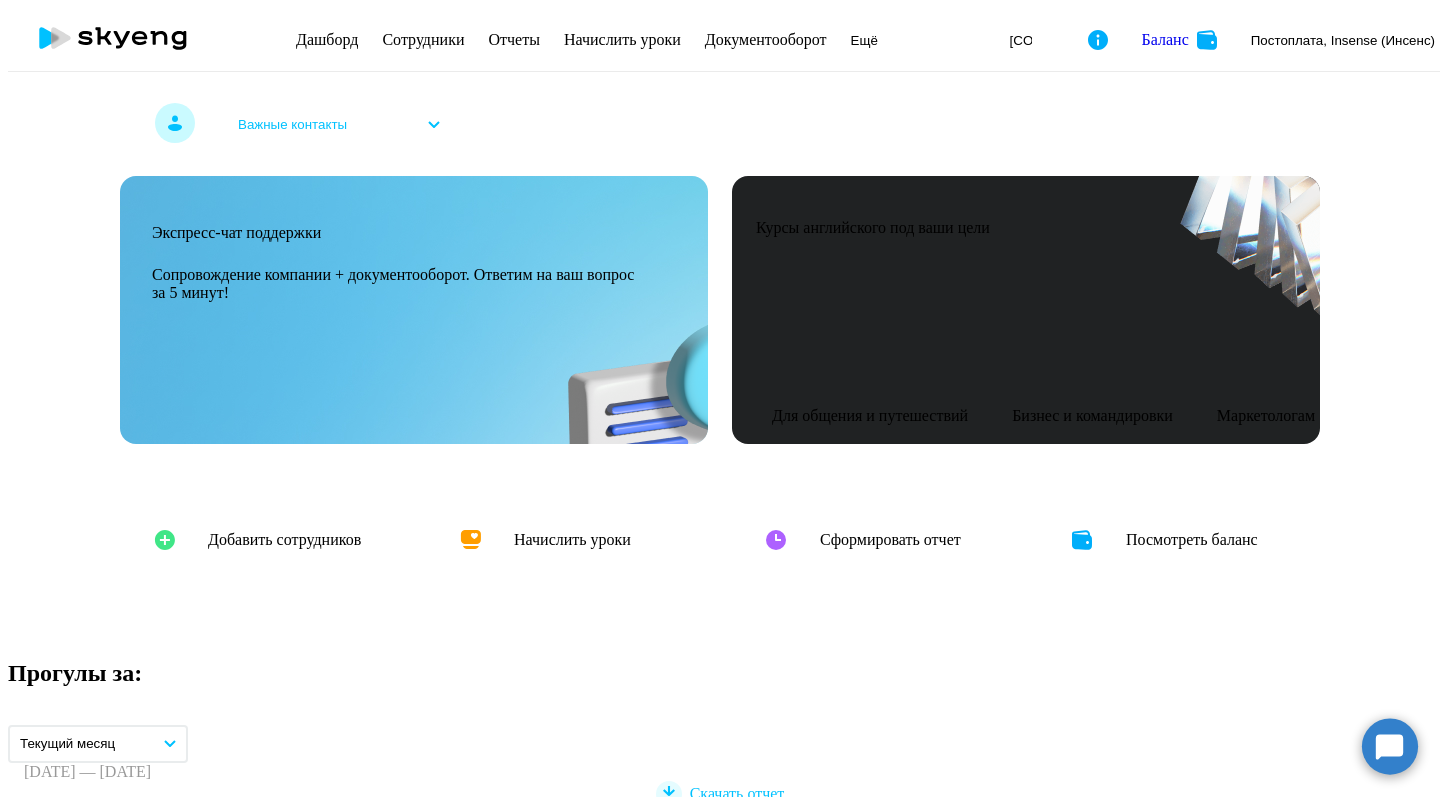 scroll, scrollTop: 1269, scrollLeft: 0, axis: vertical 